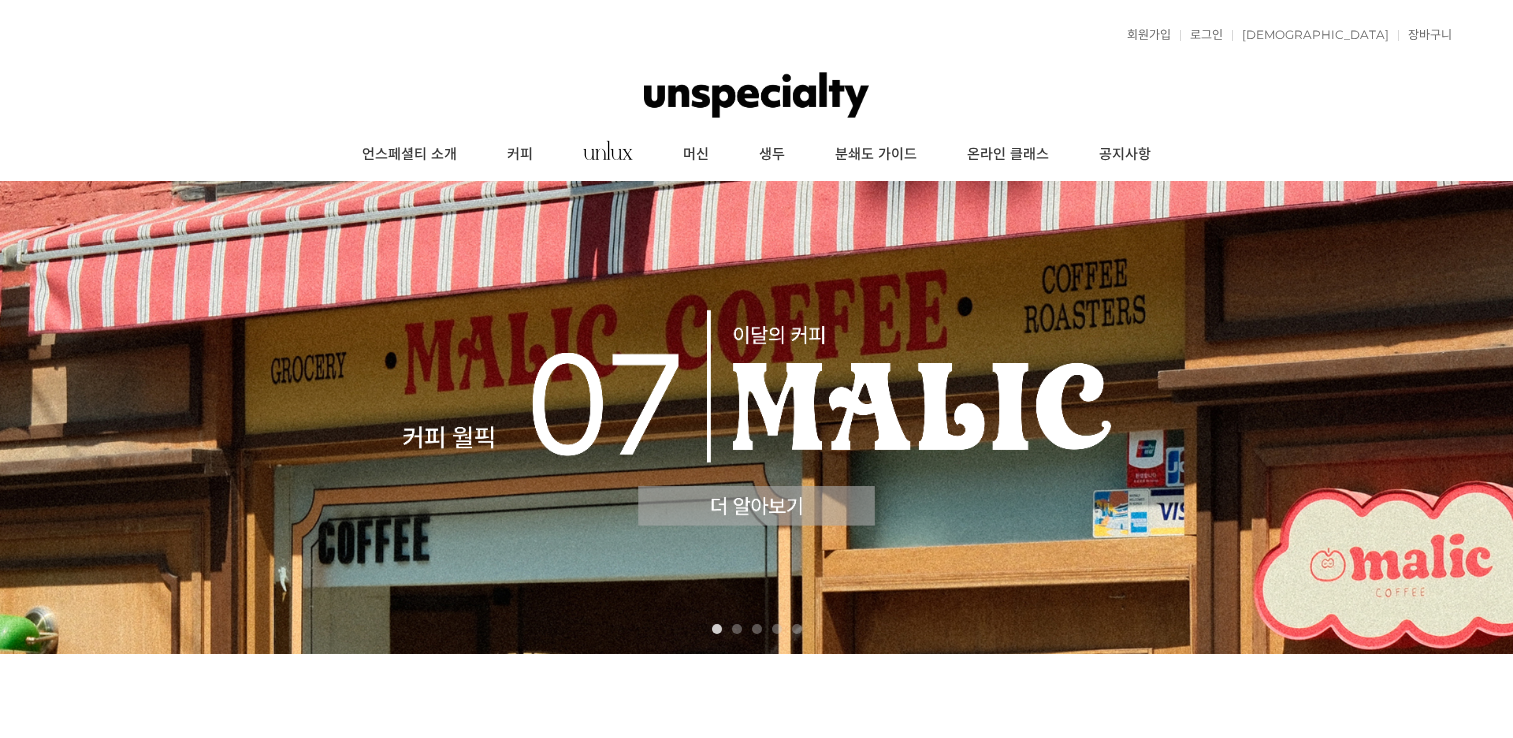 scroll, scrollTop: 0, scrollLeft: 0, axis: both 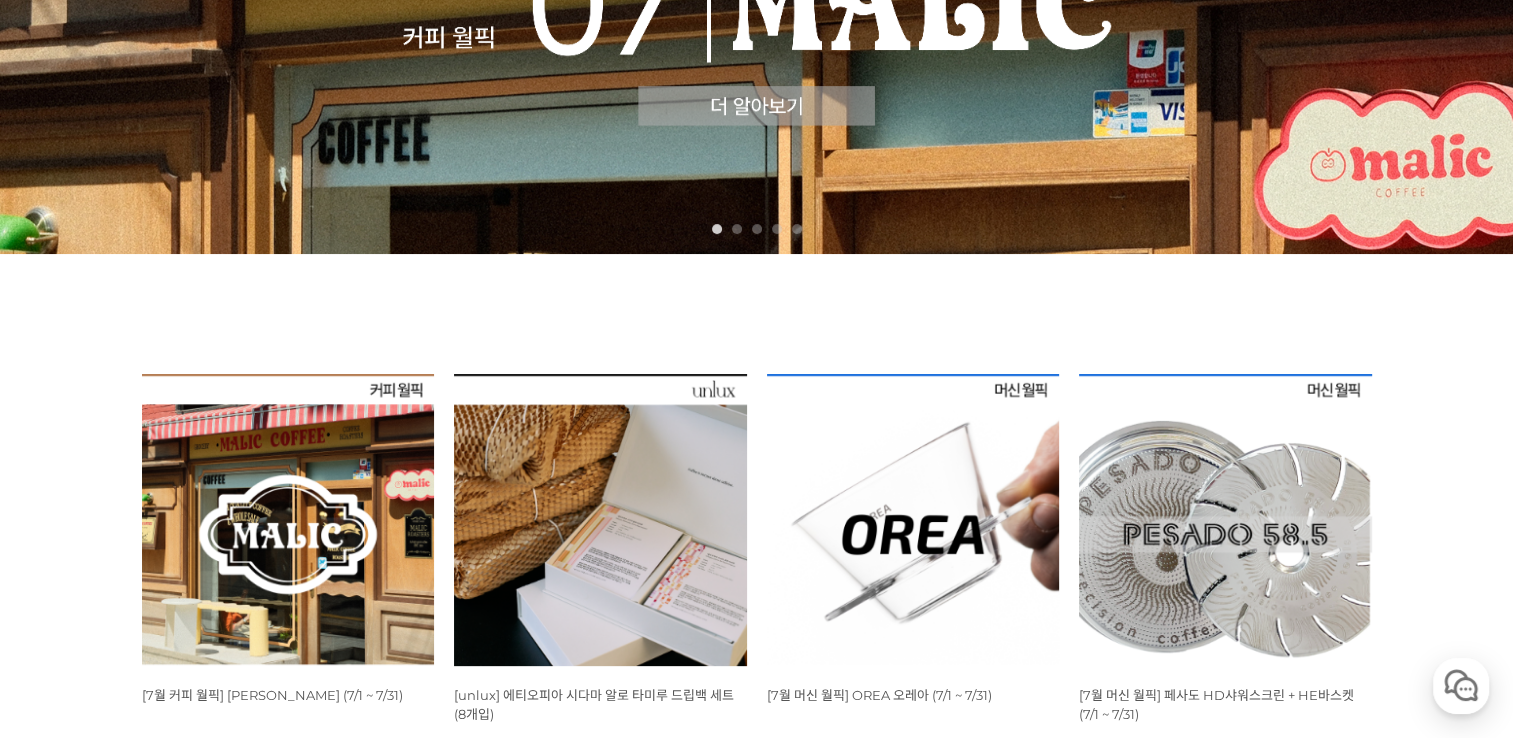 click at bounding box center [288, 520] 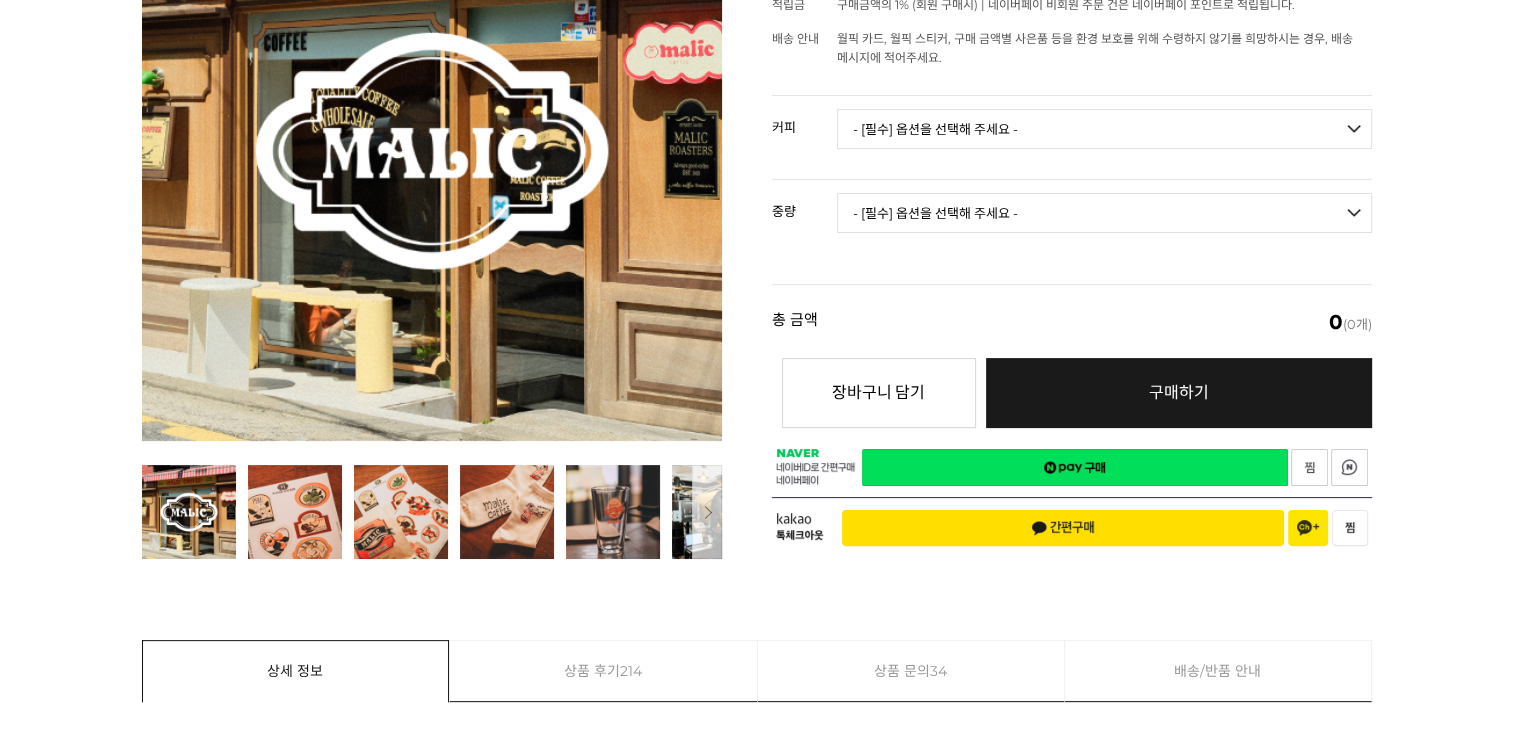 scroll, scrollTop: 800, scrollLeft: 0, axis: vertical 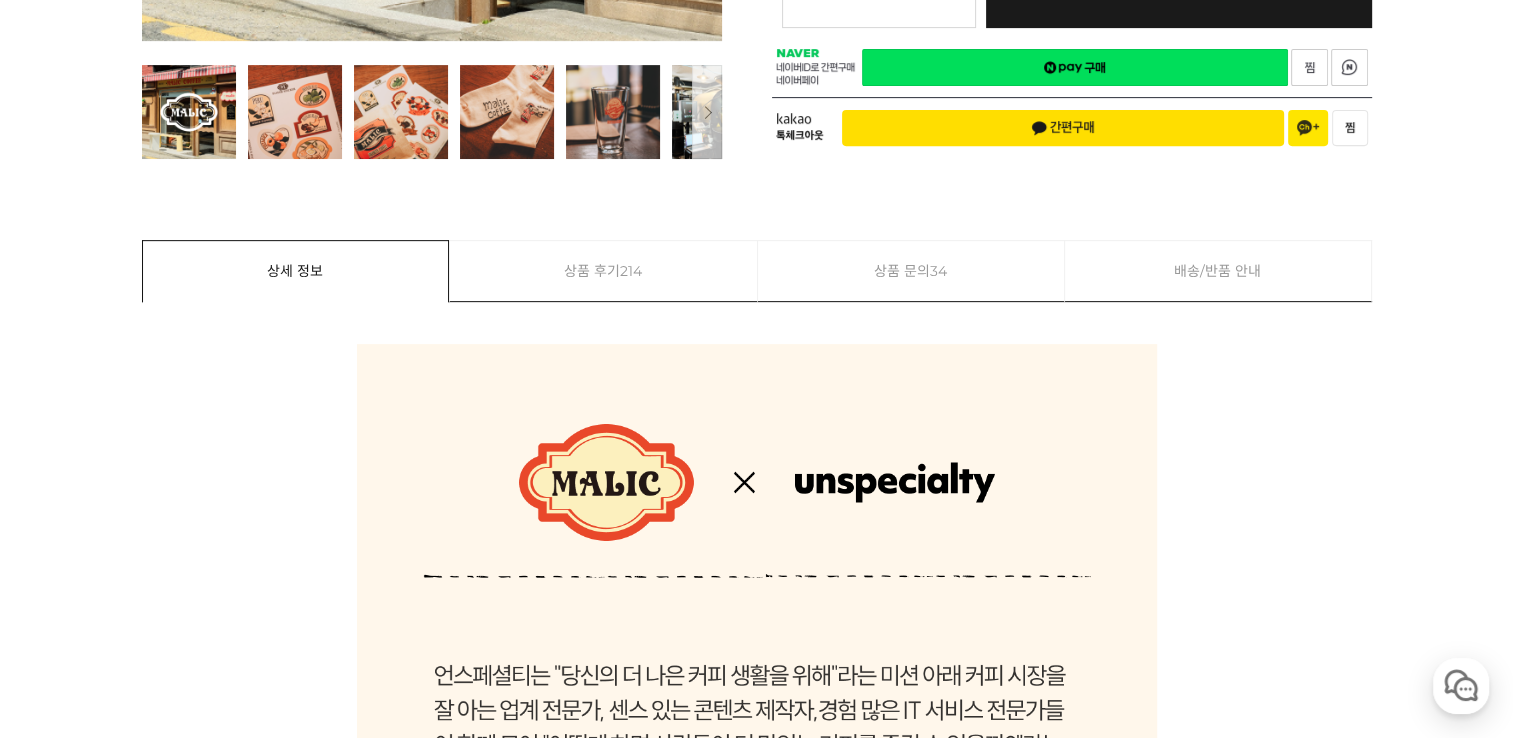click on "상품 문의  34" at bounding box center (911, 271) 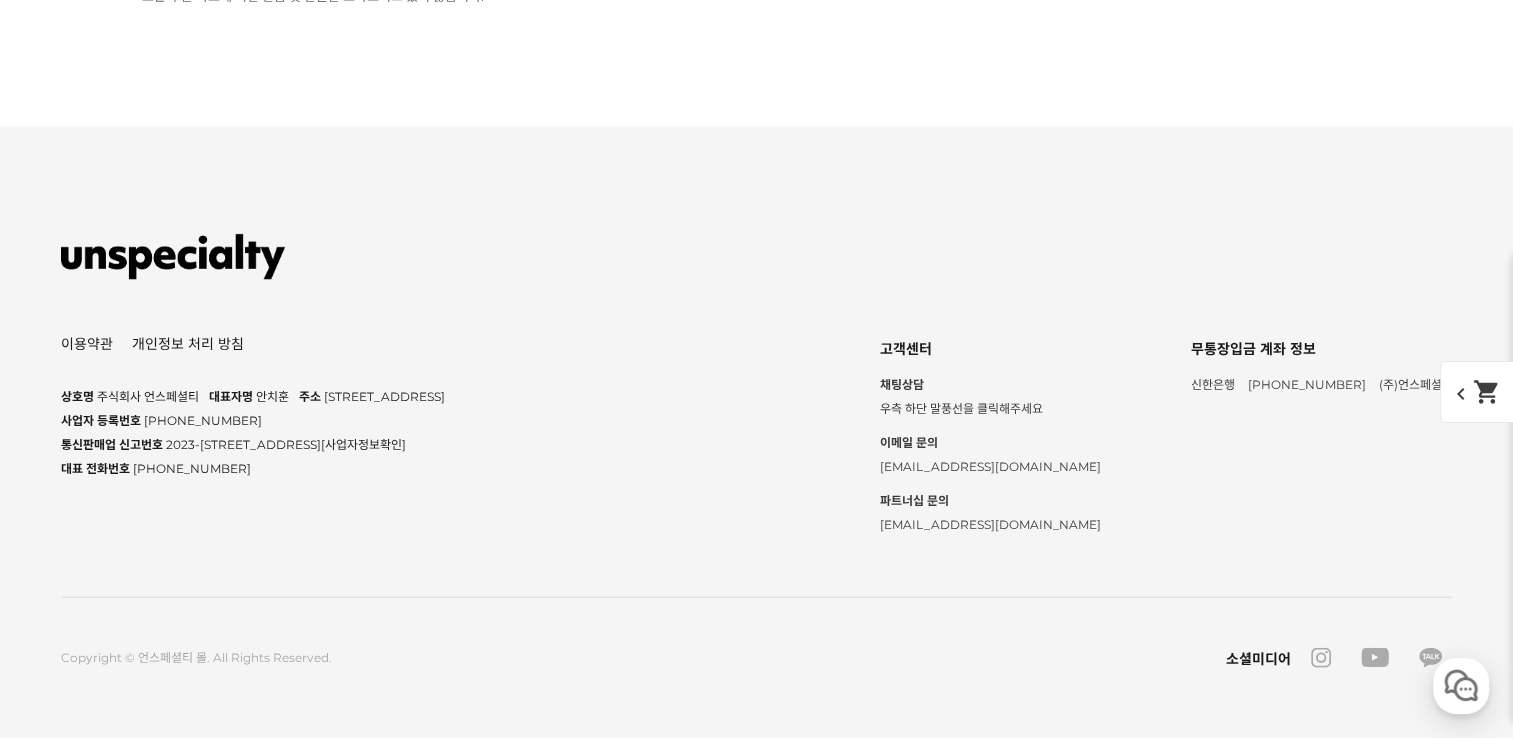 click on "상세 정보" at bounding box center [296, -1511] 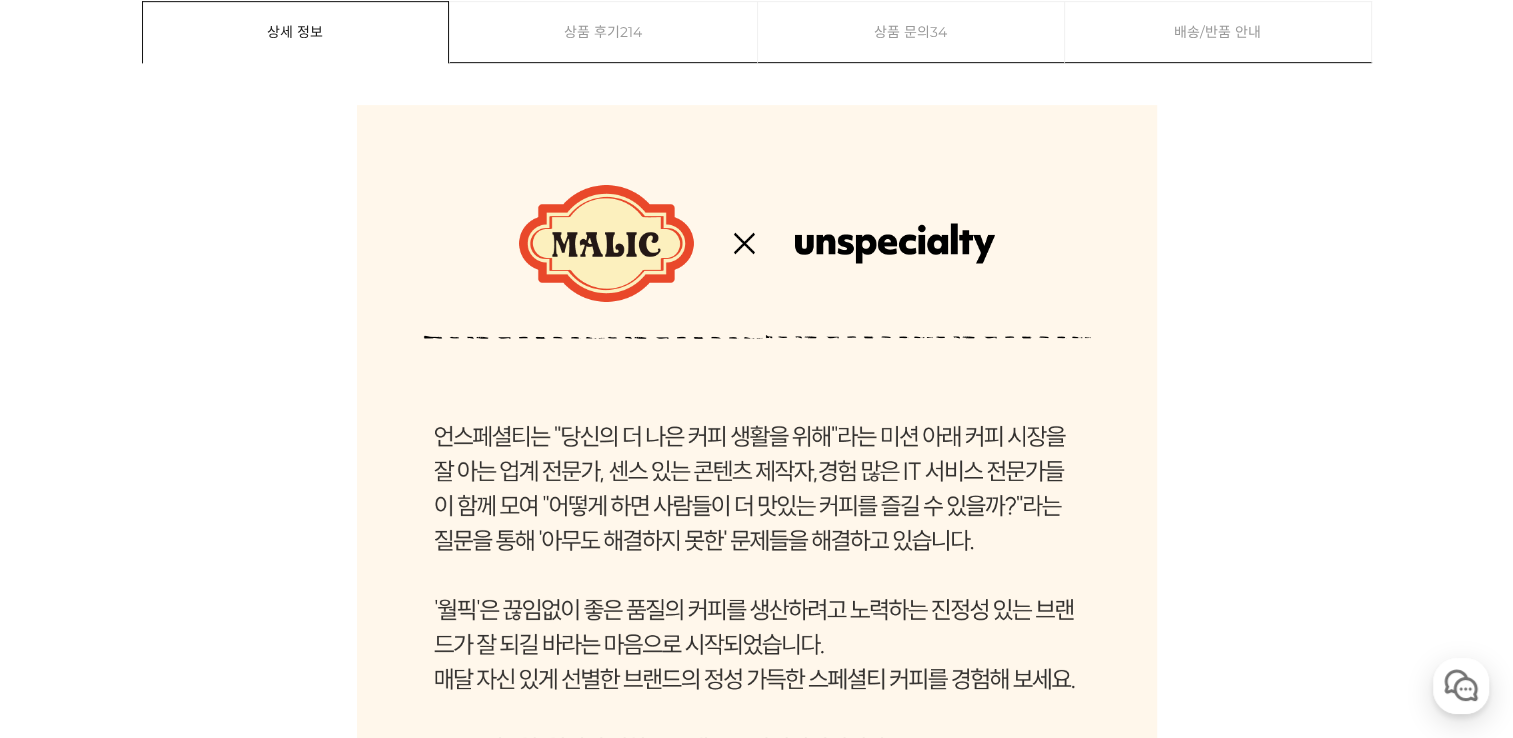 click on "상품 문의  34" at bounding box center [911, 32] 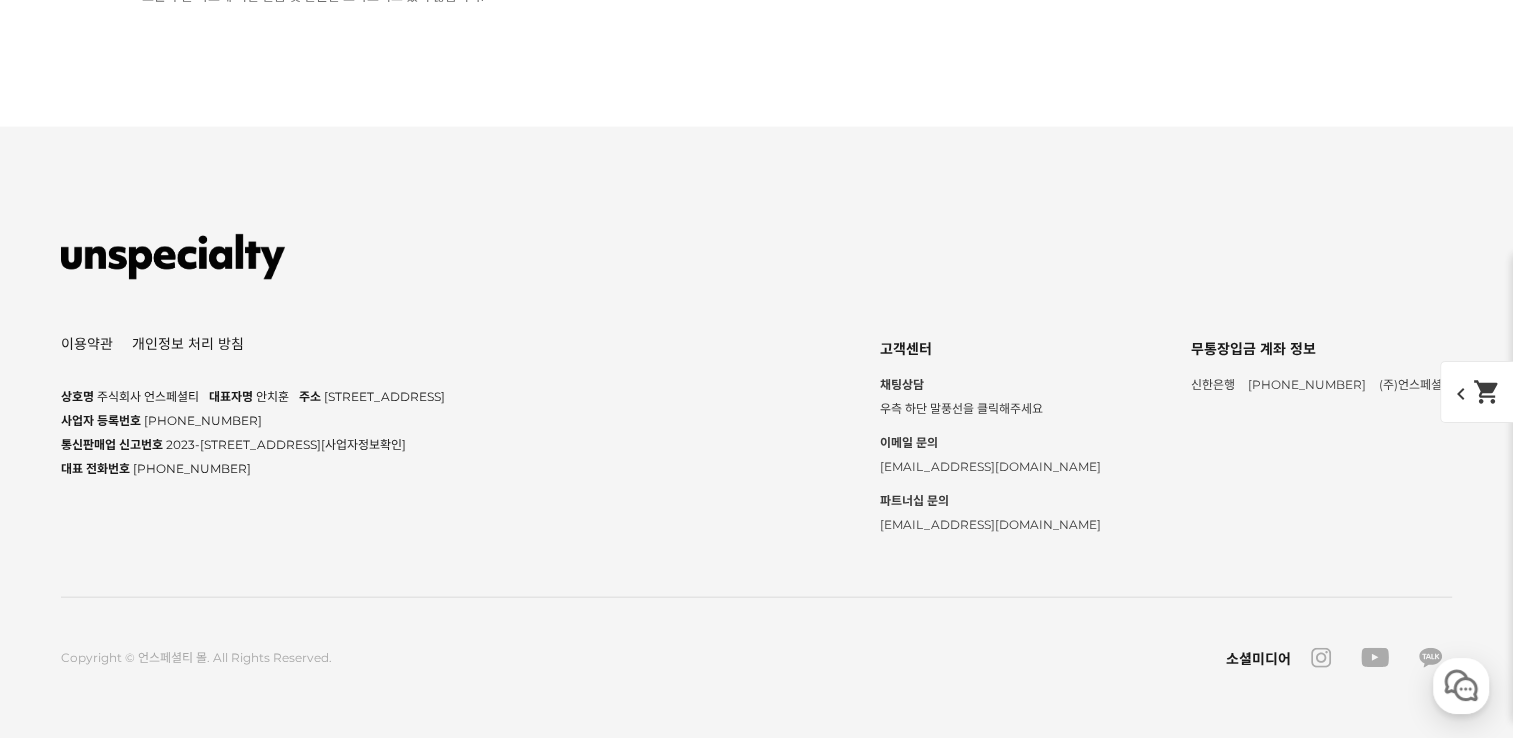 click on "상세 정보" at bounding box center (296, -1511) 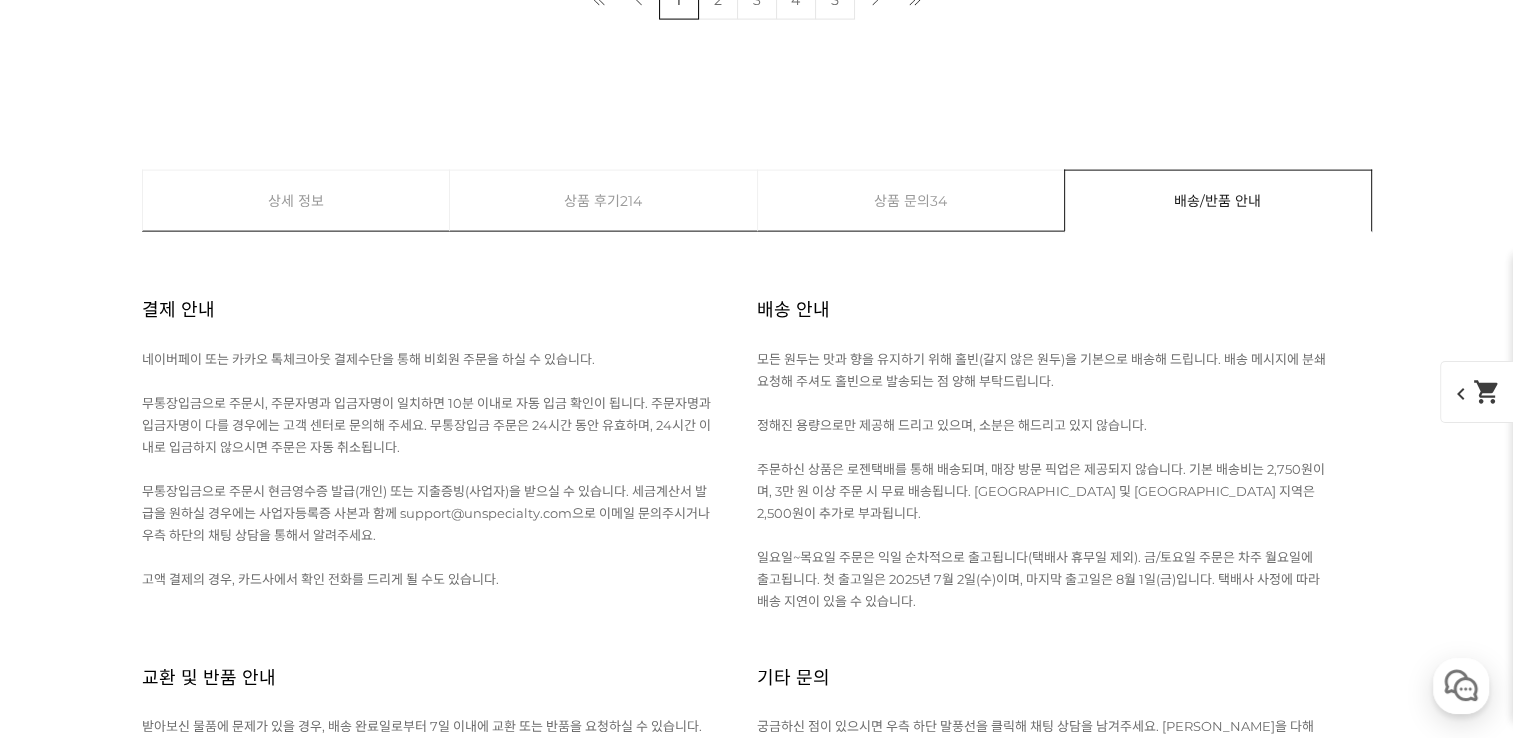 click at bounding box center [757, -3472] 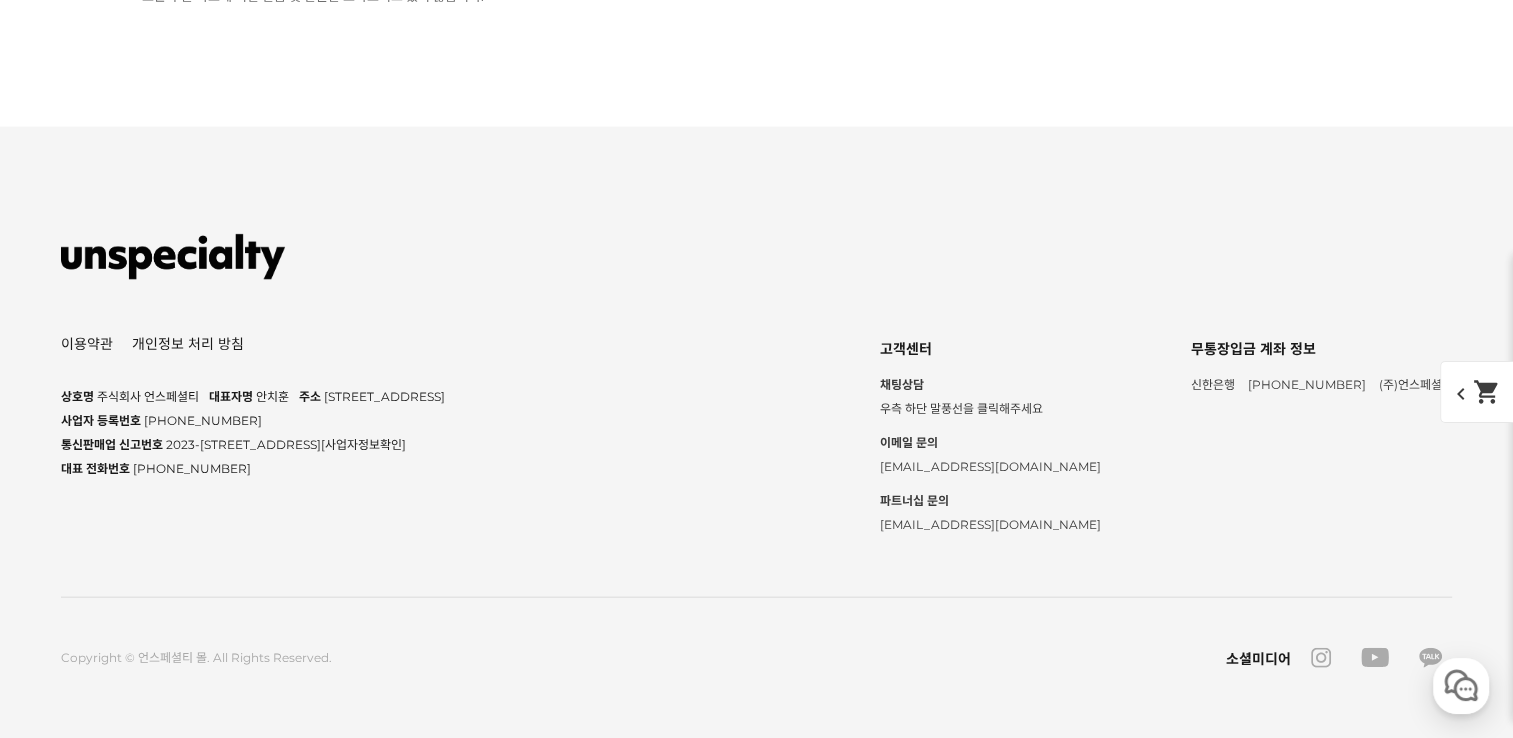 click at bounding box center [757, -3214] 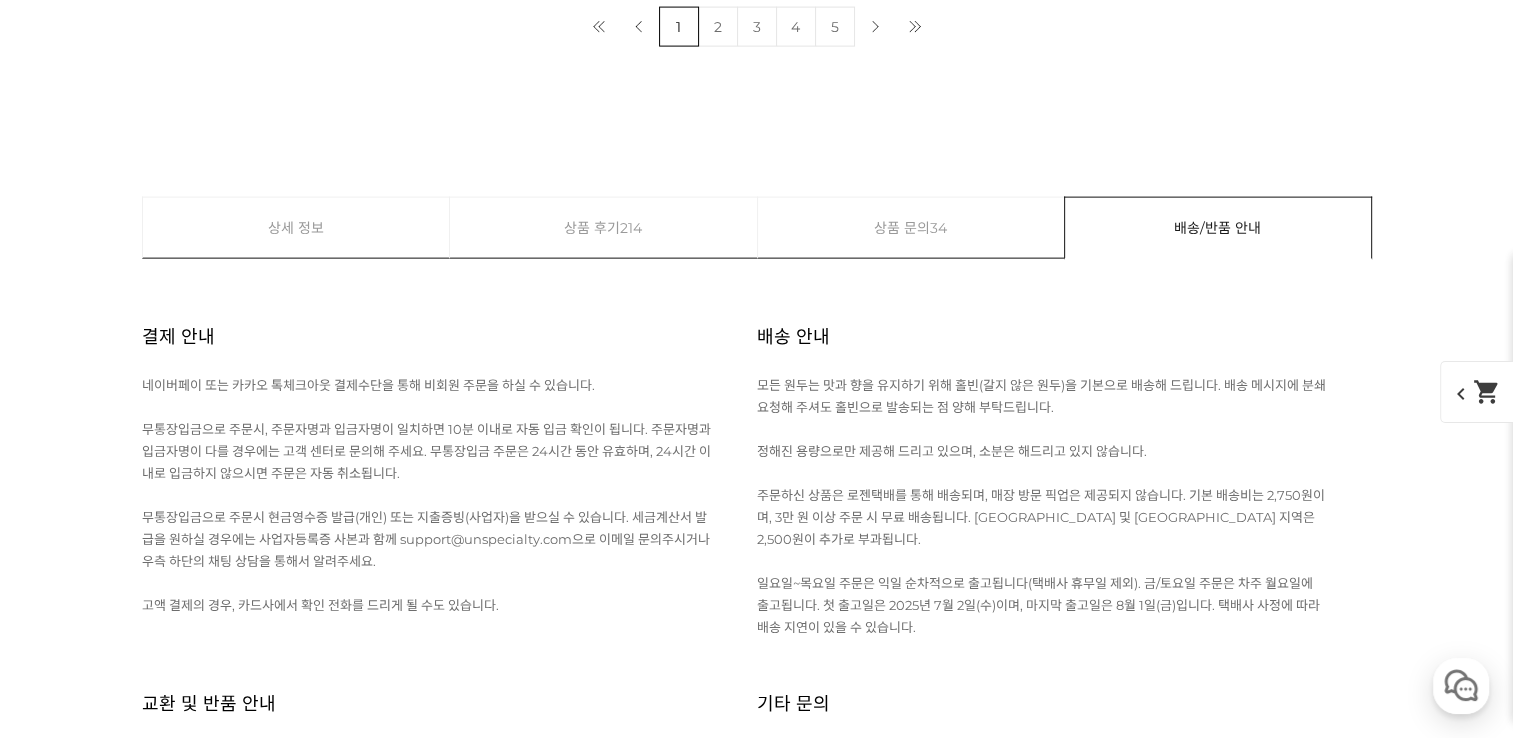 click at bounding box center (757, -3487) 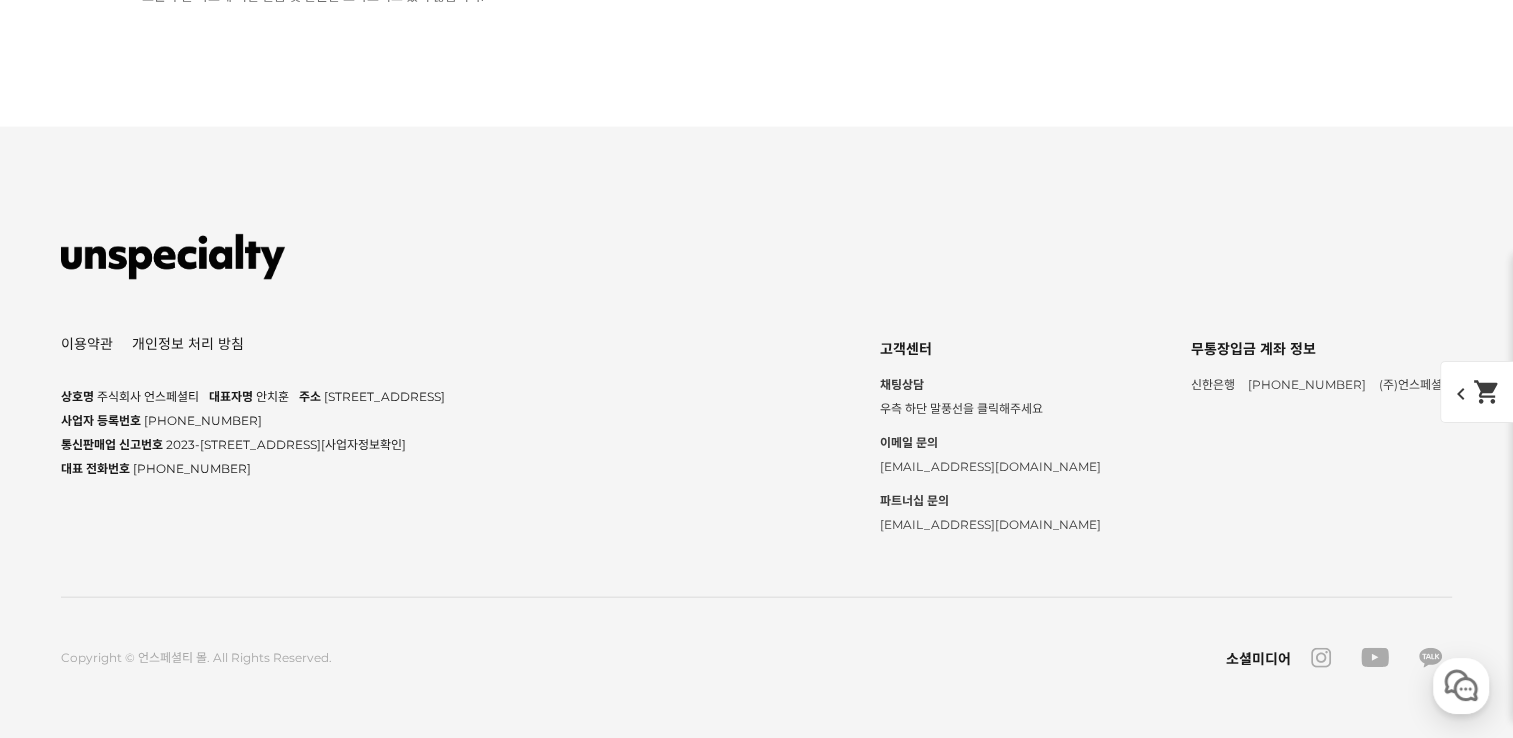scroll, scrollTop: 13739, scrollLeft: 0, axis: vertical 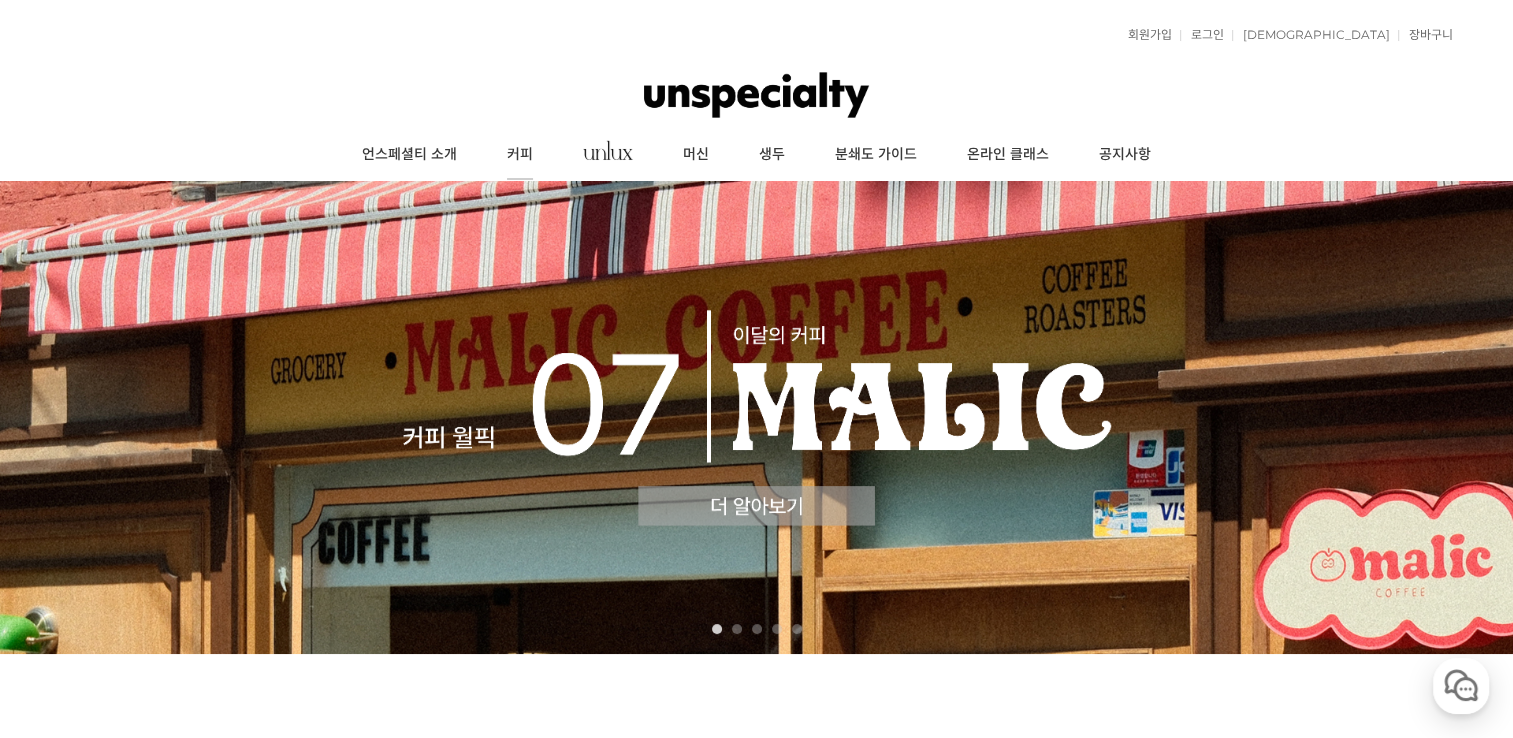 click on "커피" at bounding box center [520, 155] 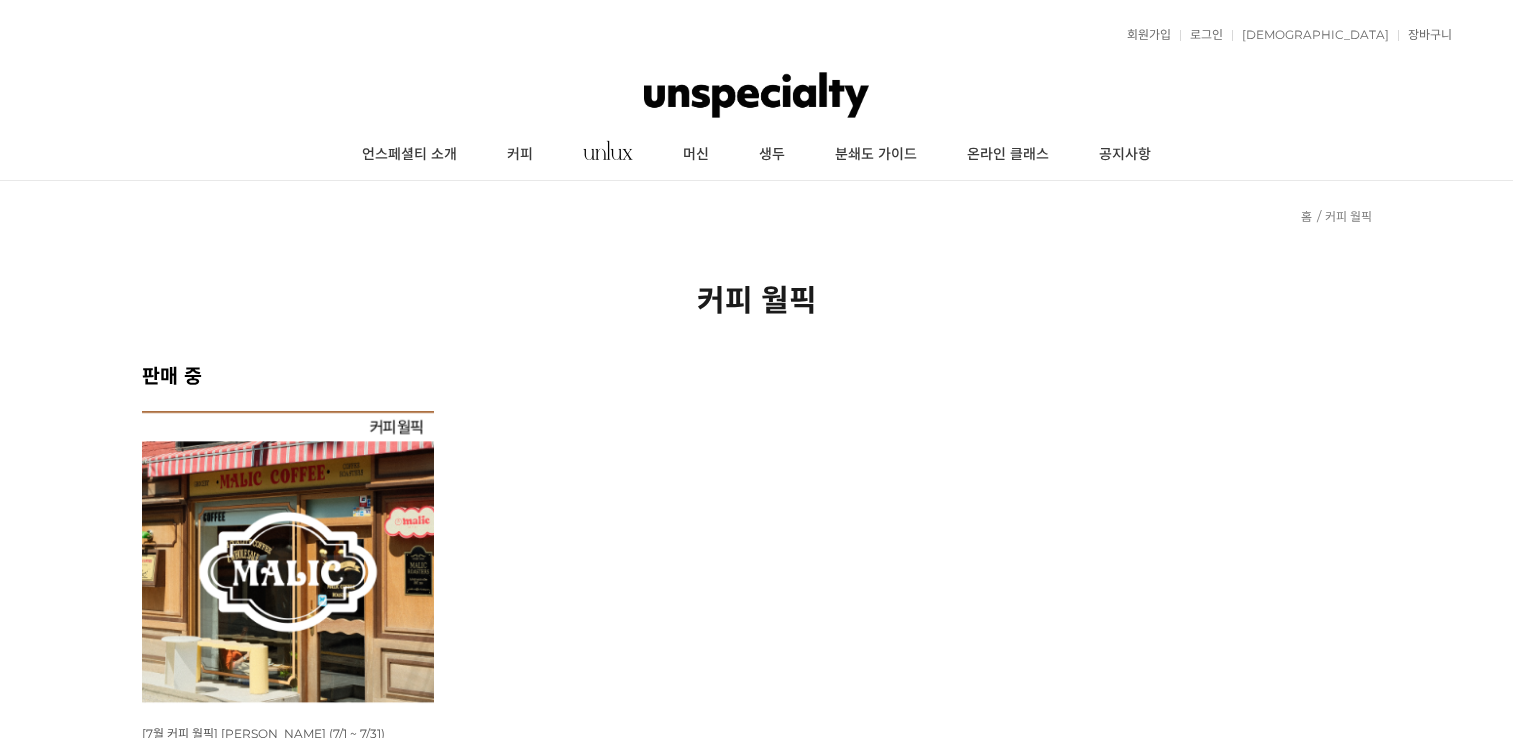 scroll, scrollTop: 0, scrollLeft: 0, axis: both 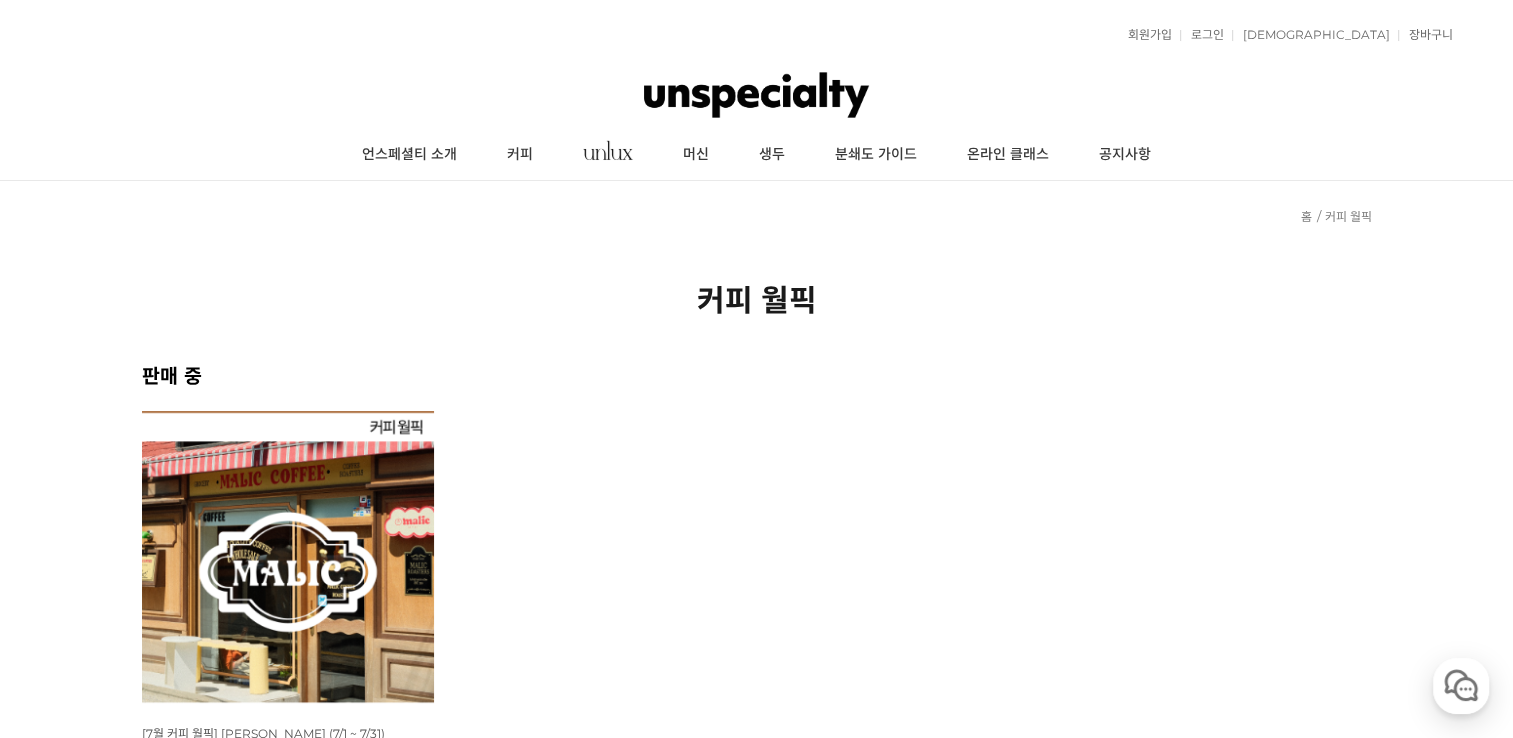 click at bounding box center (288, 557) 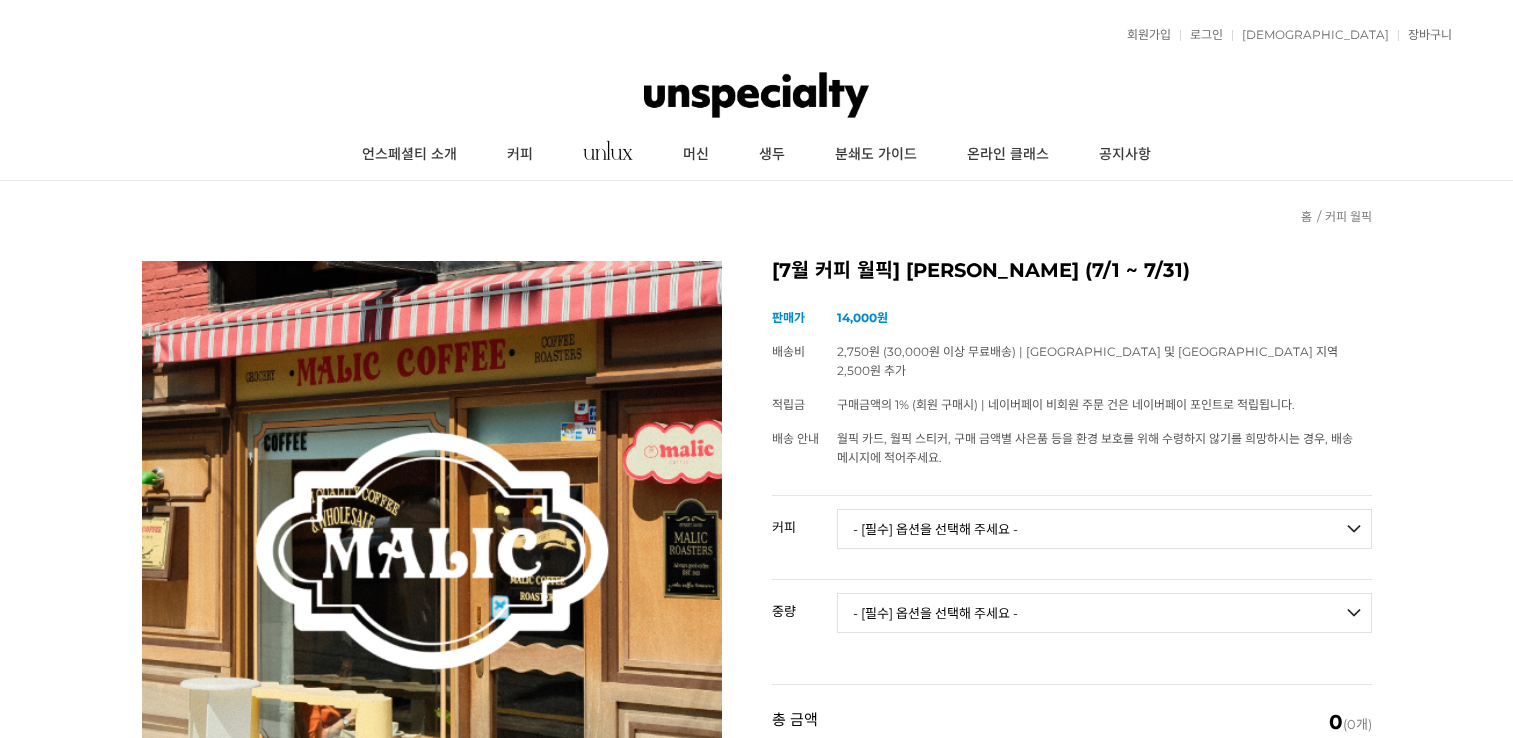 scroll, scrollTop: 0, scrollLeft: 0, axis: both 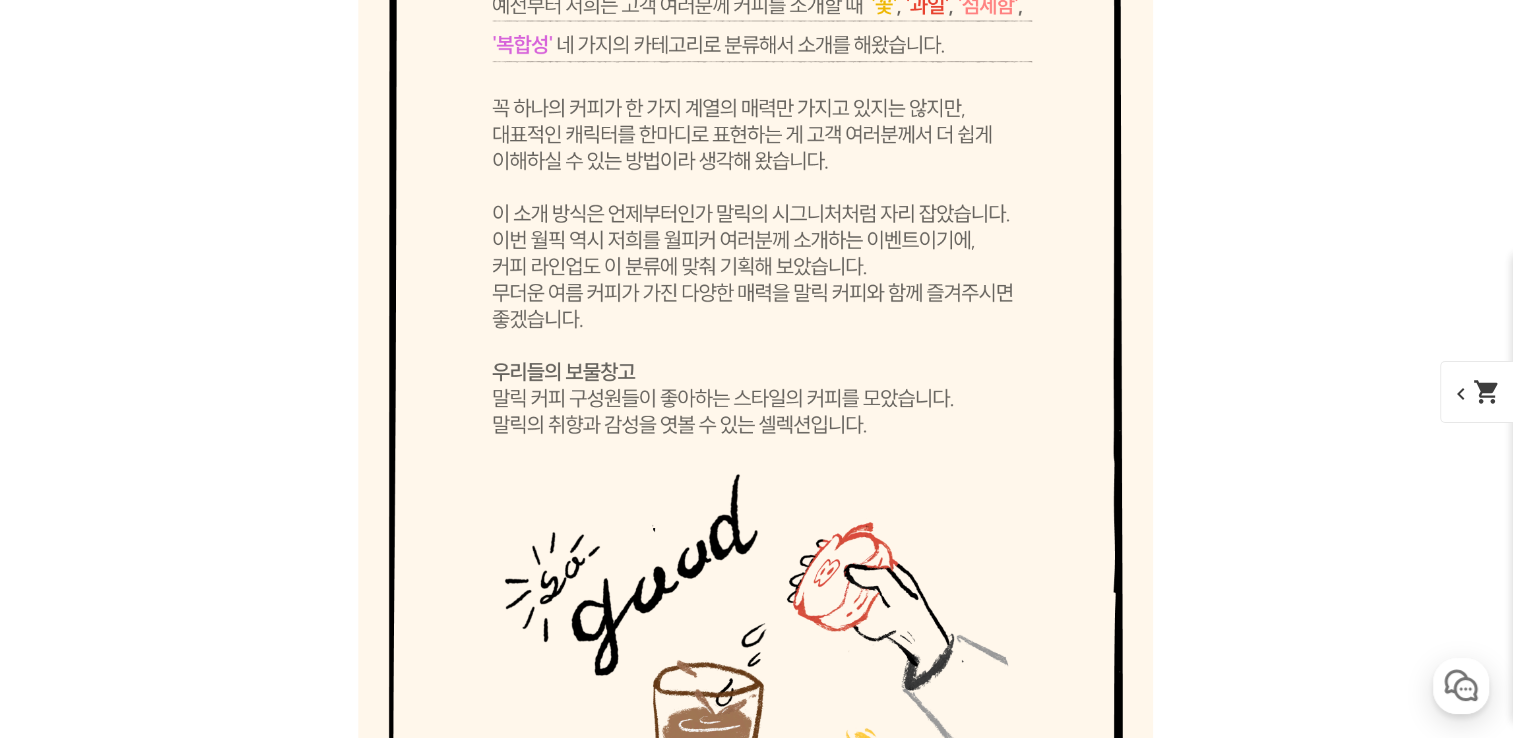 click at bounding box center [757, -348] 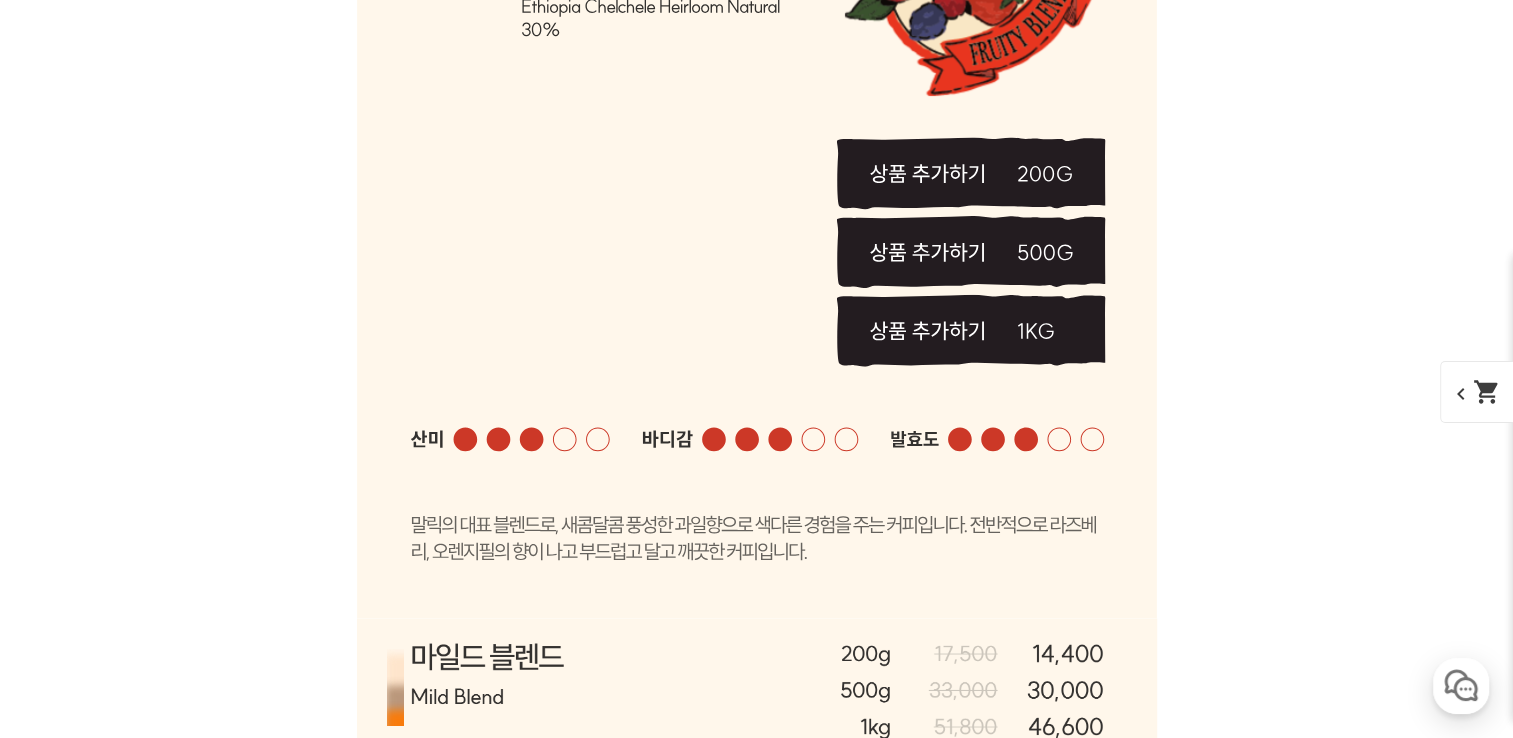 click at bounding box center [757, -348] 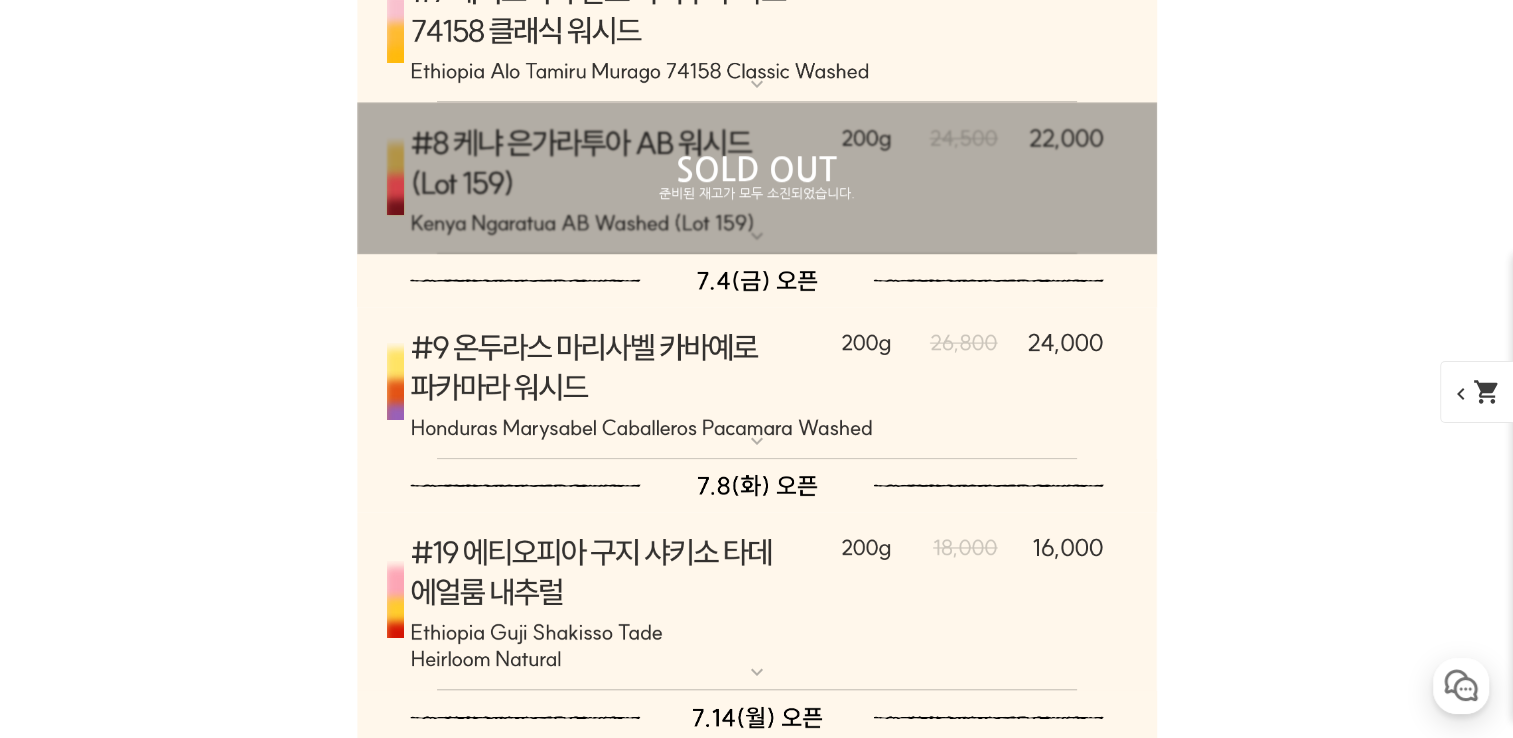 scroll, scrollTop: 9100, scrollLeft: 0, axis: vertical 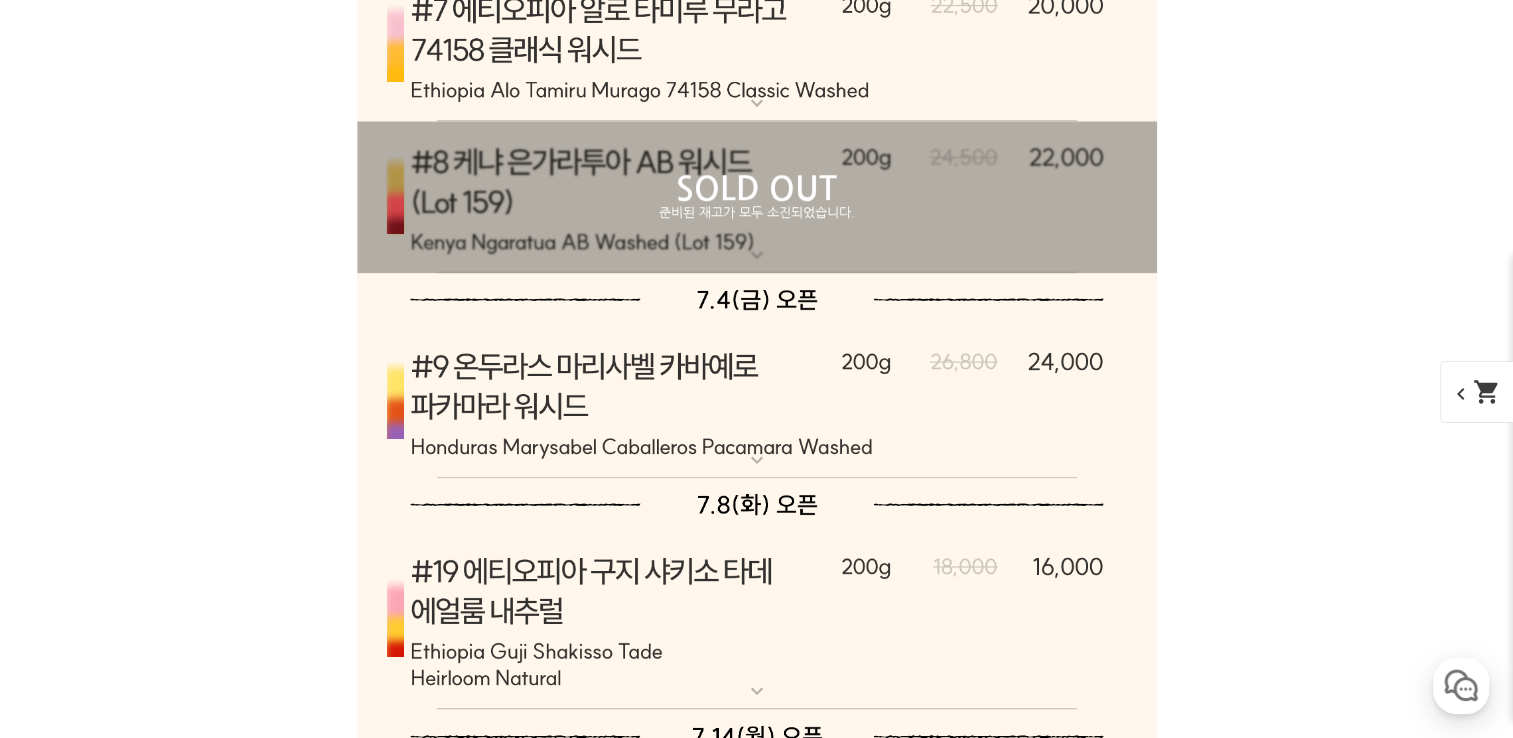 click at bounding box center [757, -524] 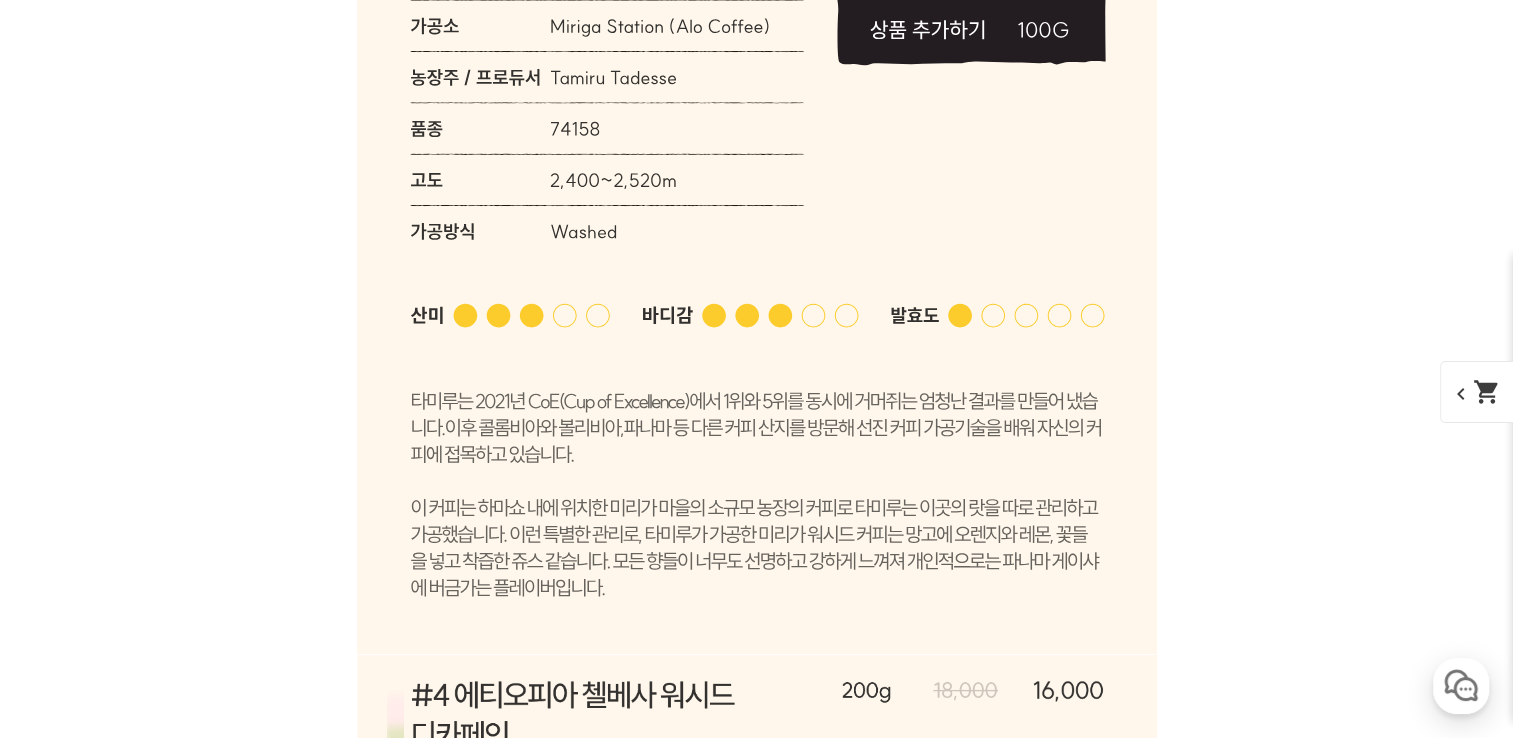 click at bounding box center (757, -524) 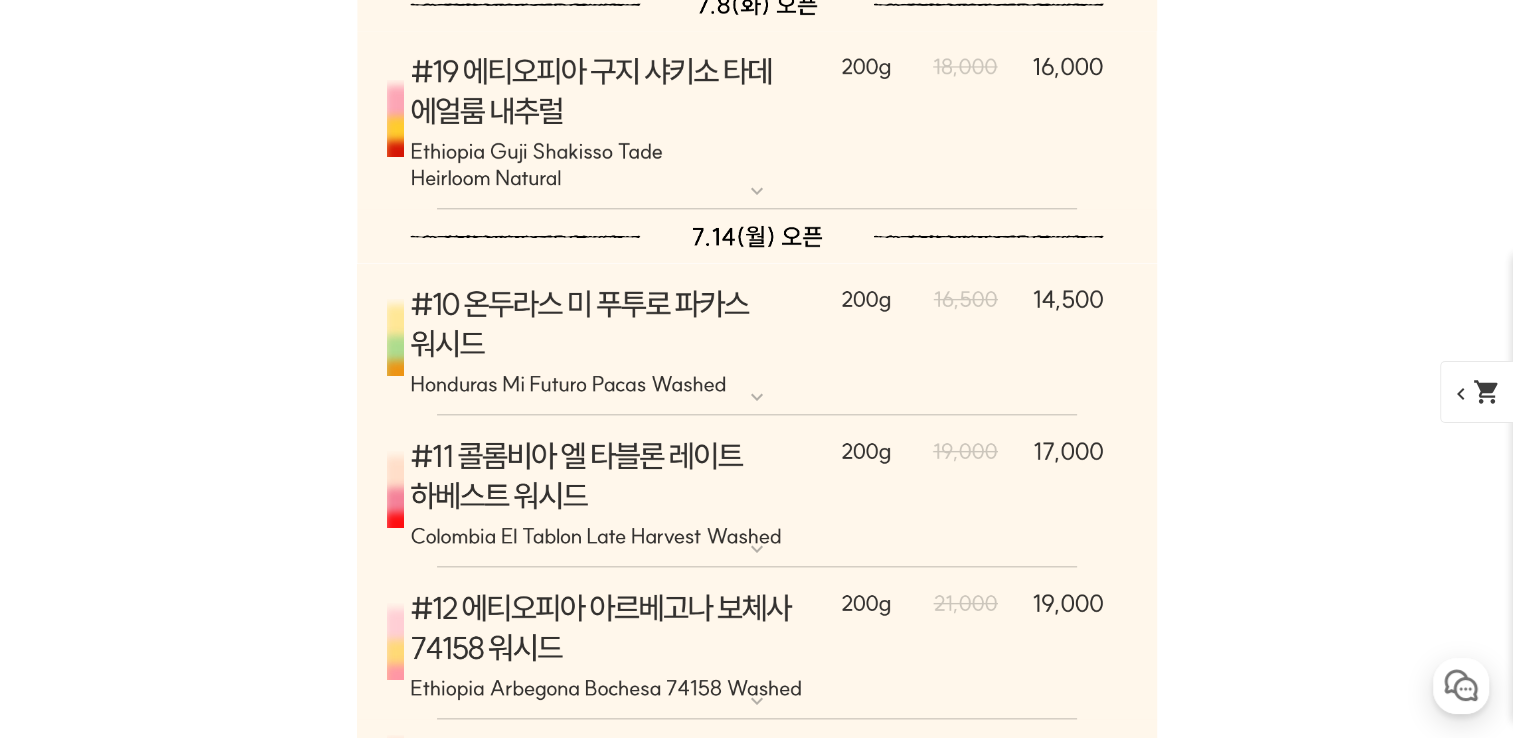 scroll, scrollTop: 10000, scrollLeft: 0, axis: vertical 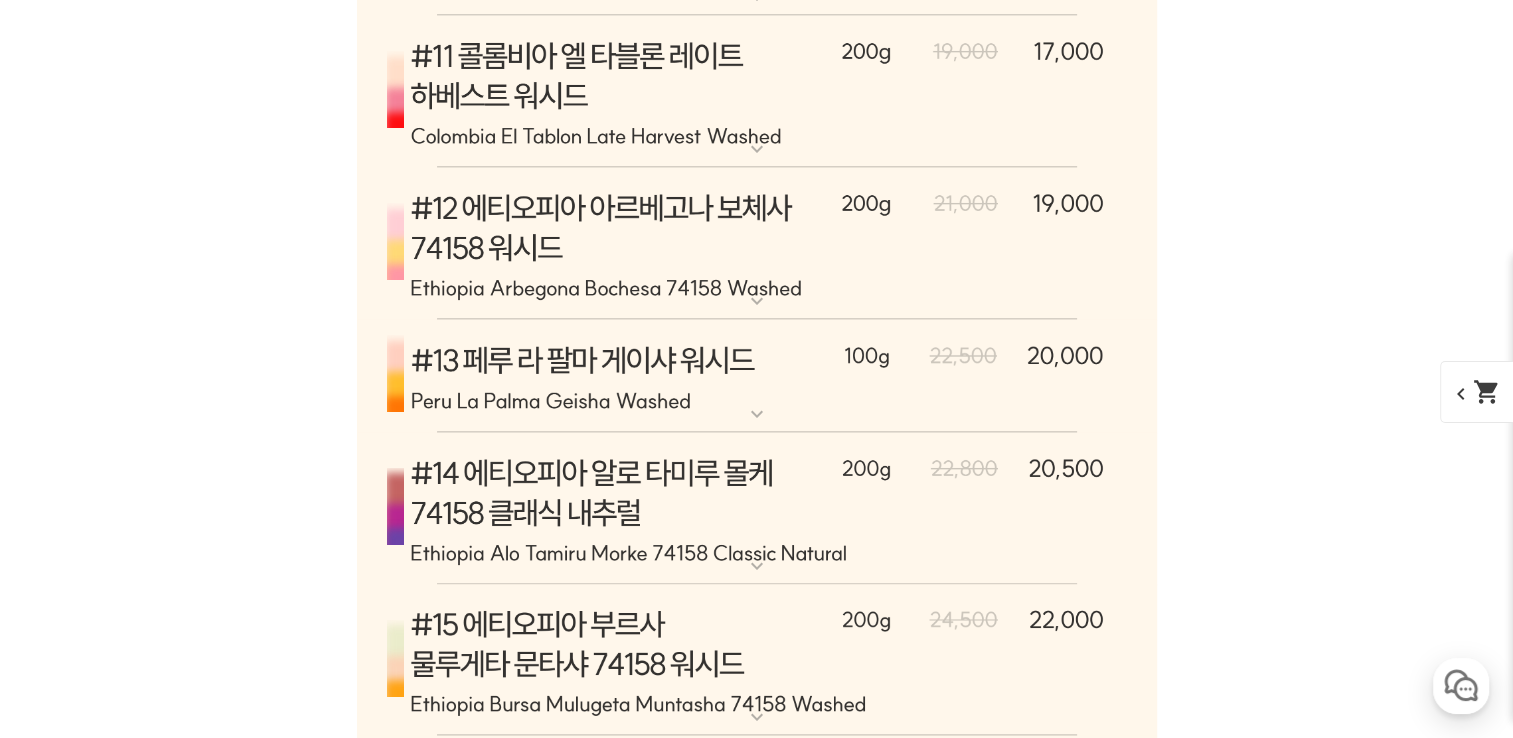click at bounding box center (757, -280) 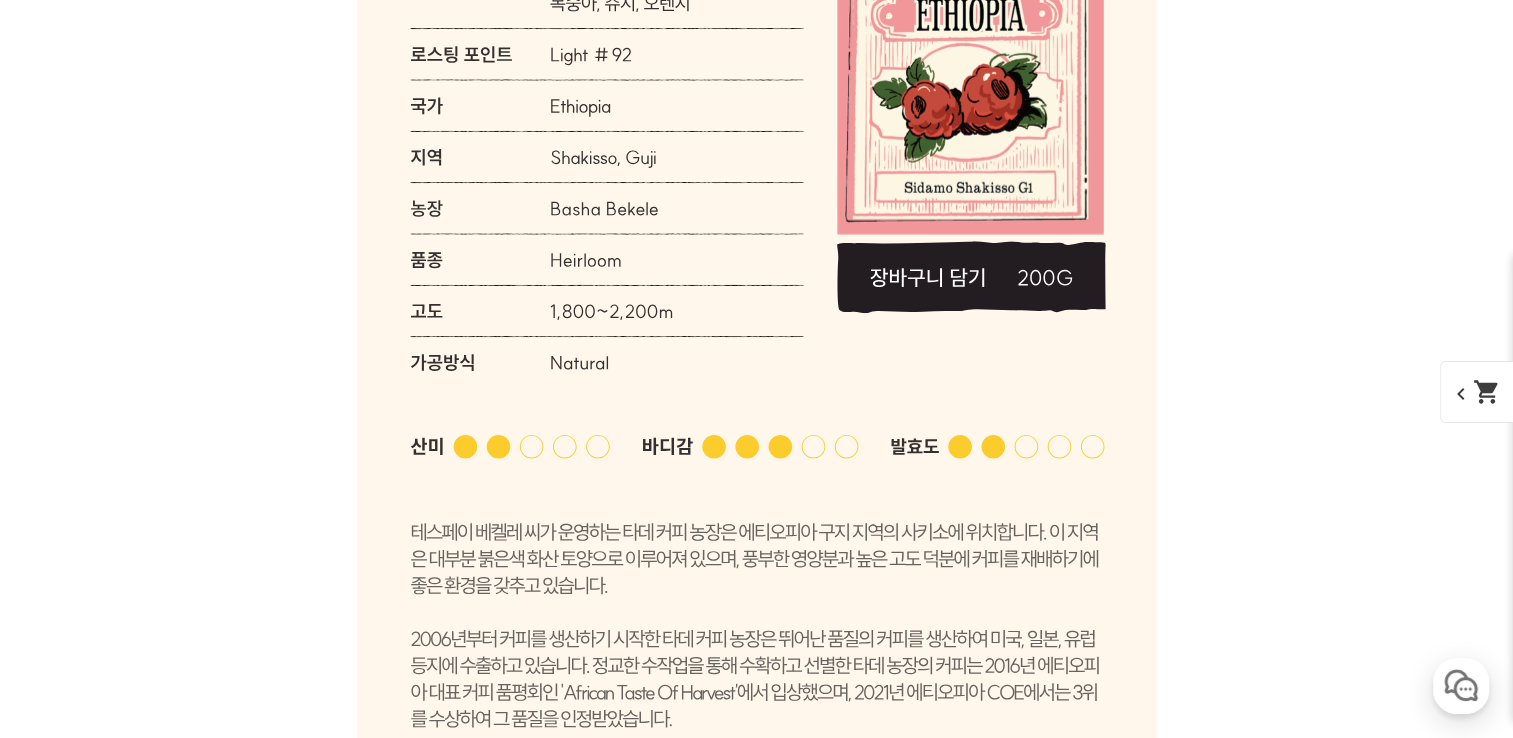 click at bounding box center [757, -280] 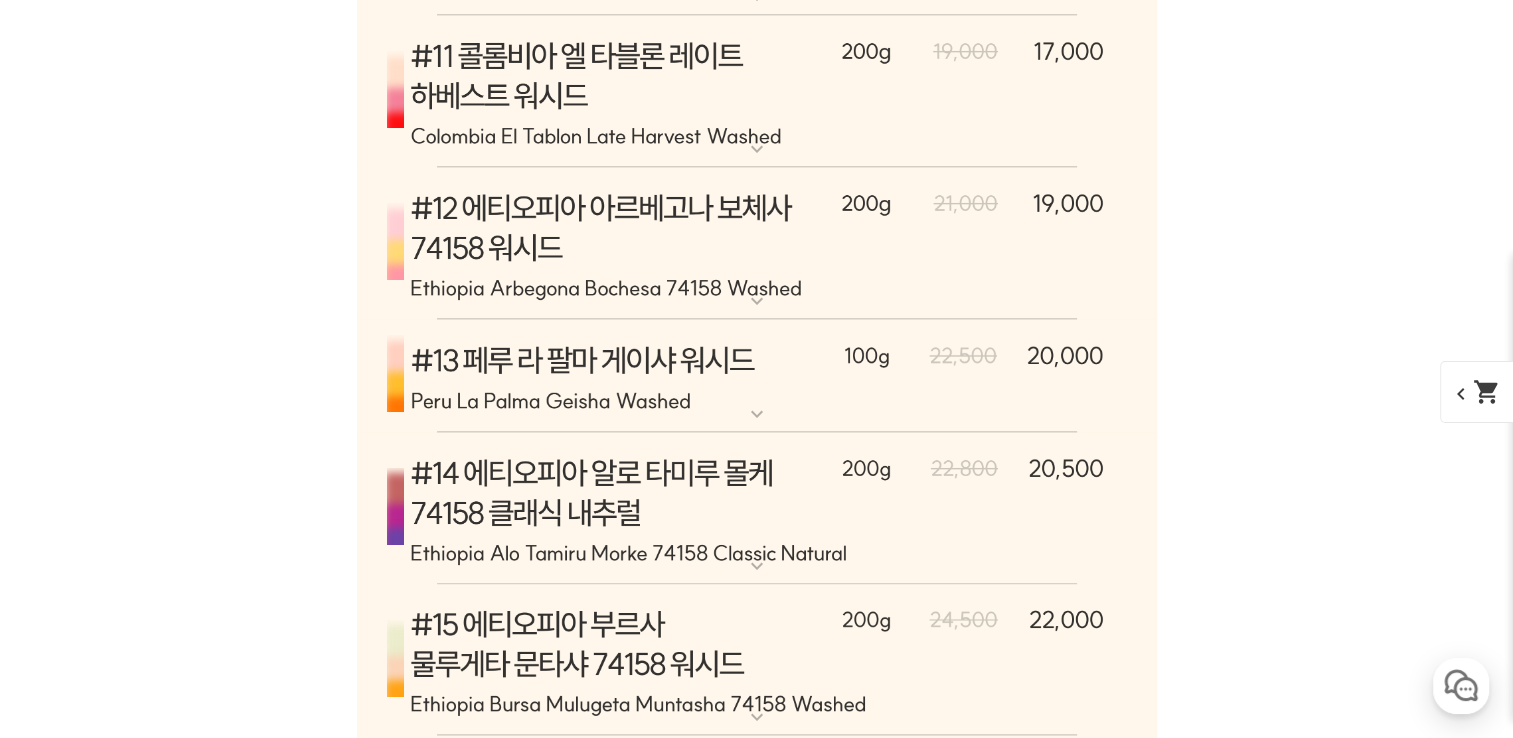 click at bounding box center (757, -498) 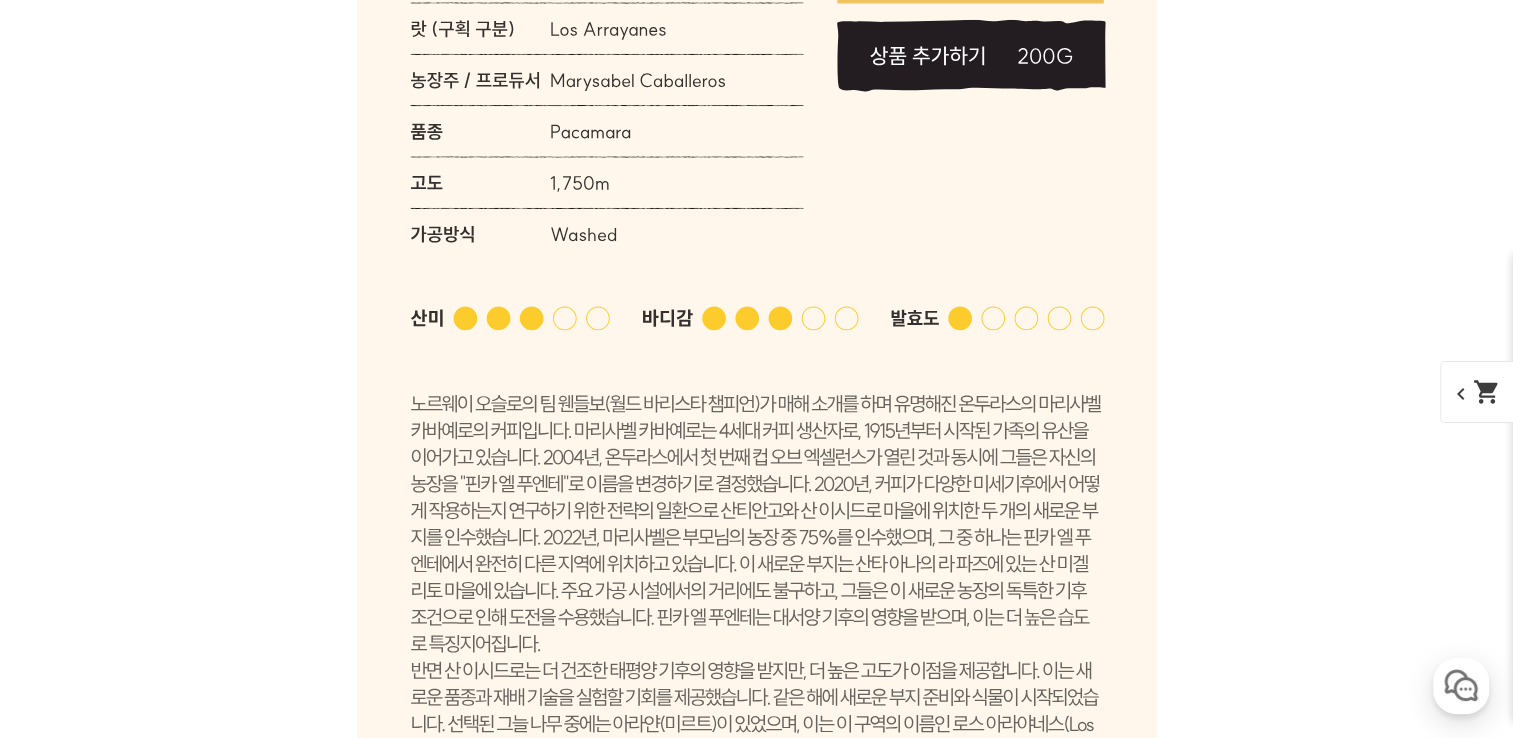 click at bounding box center (757, -498) 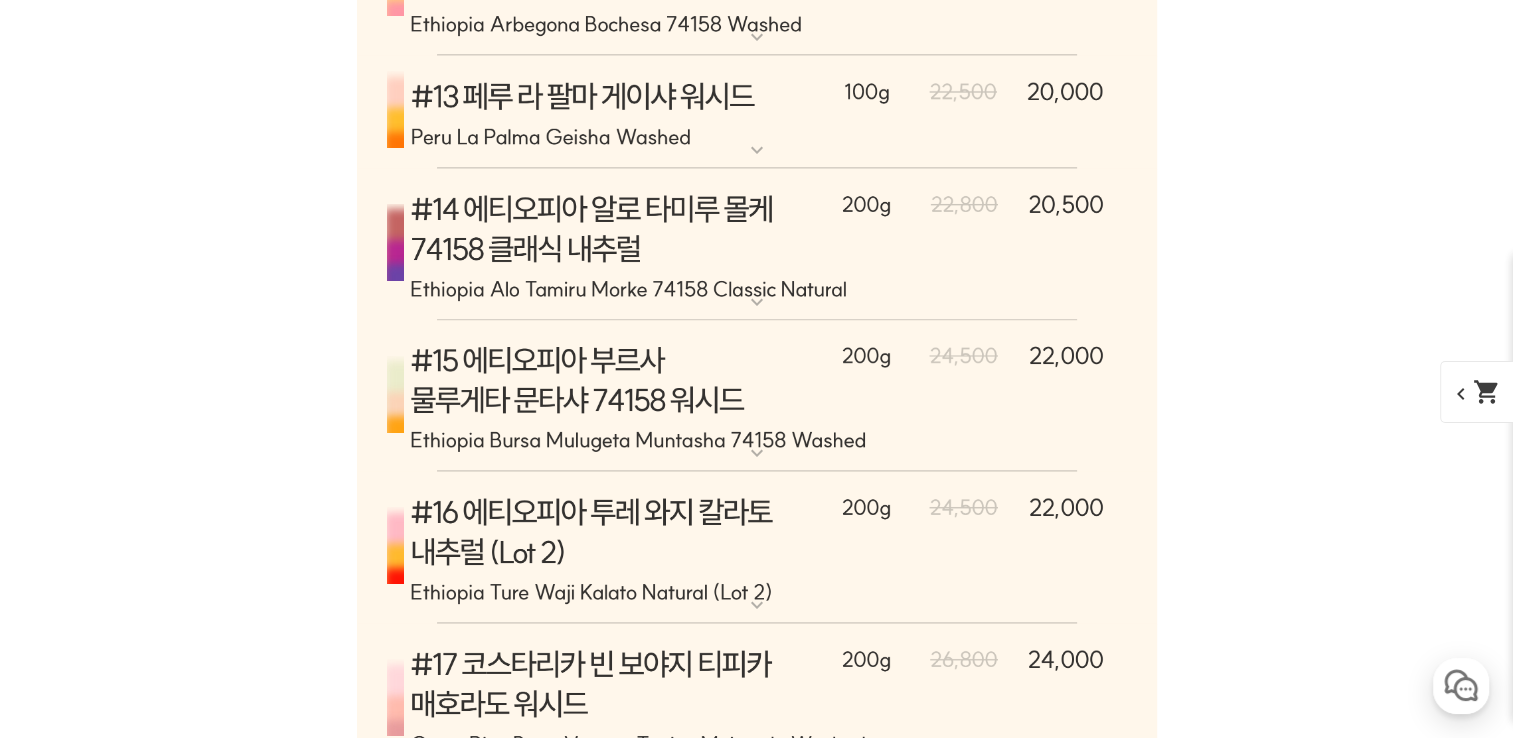 scroll, scrollTop: 10100, scrollLeft: 0, axis: vertical 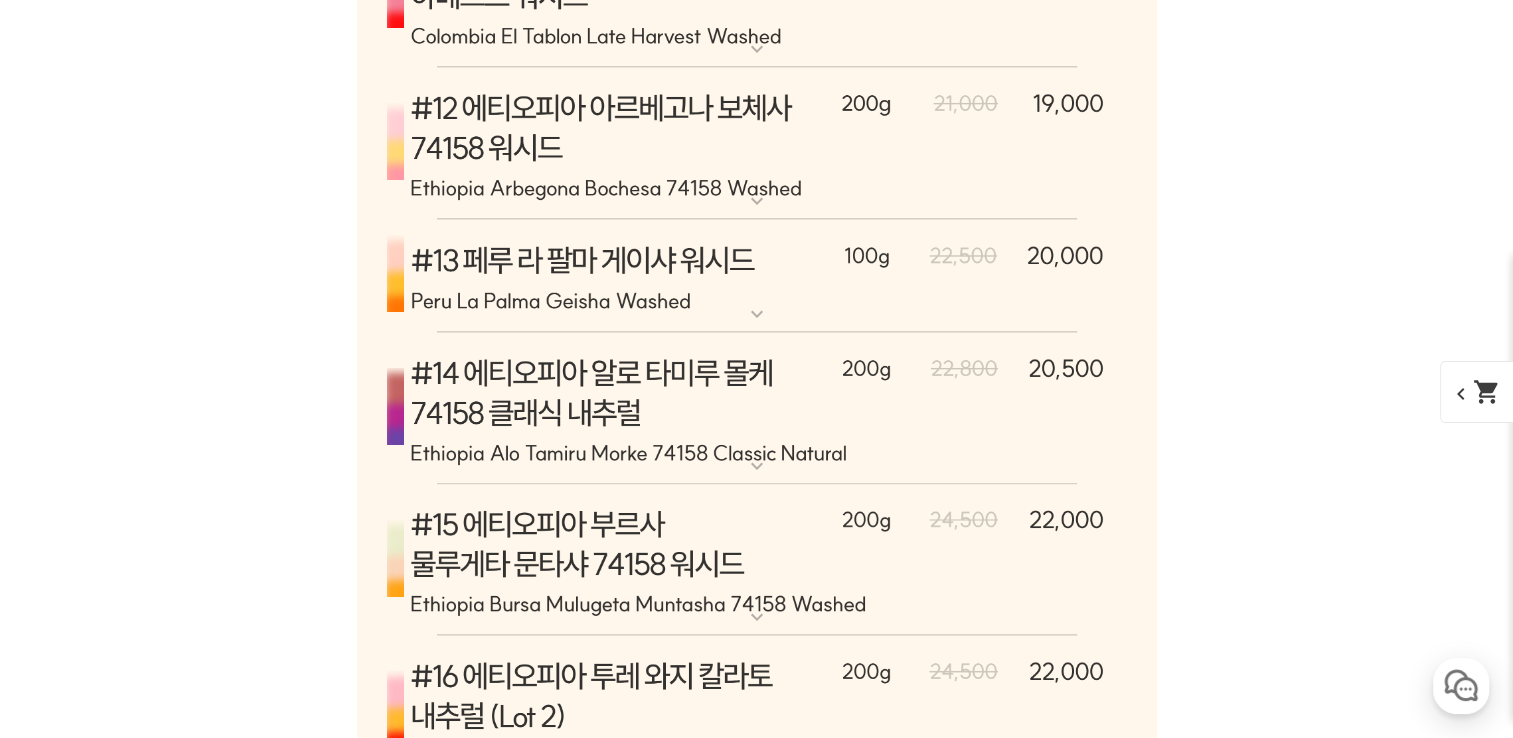 click at bounding box center (757, -380) 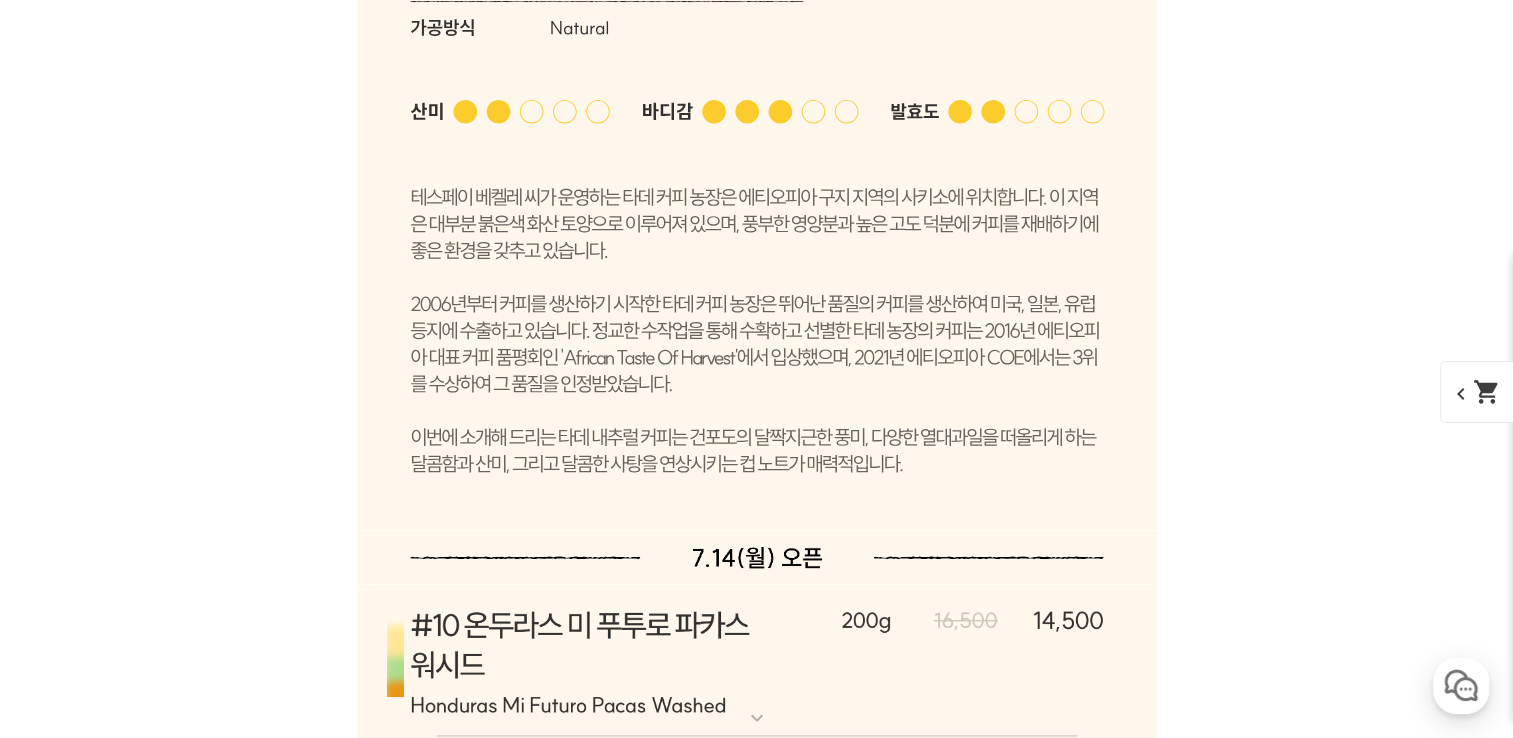 scroll, scrollTop: 10300, scrollLeft: 0, axis: vertical 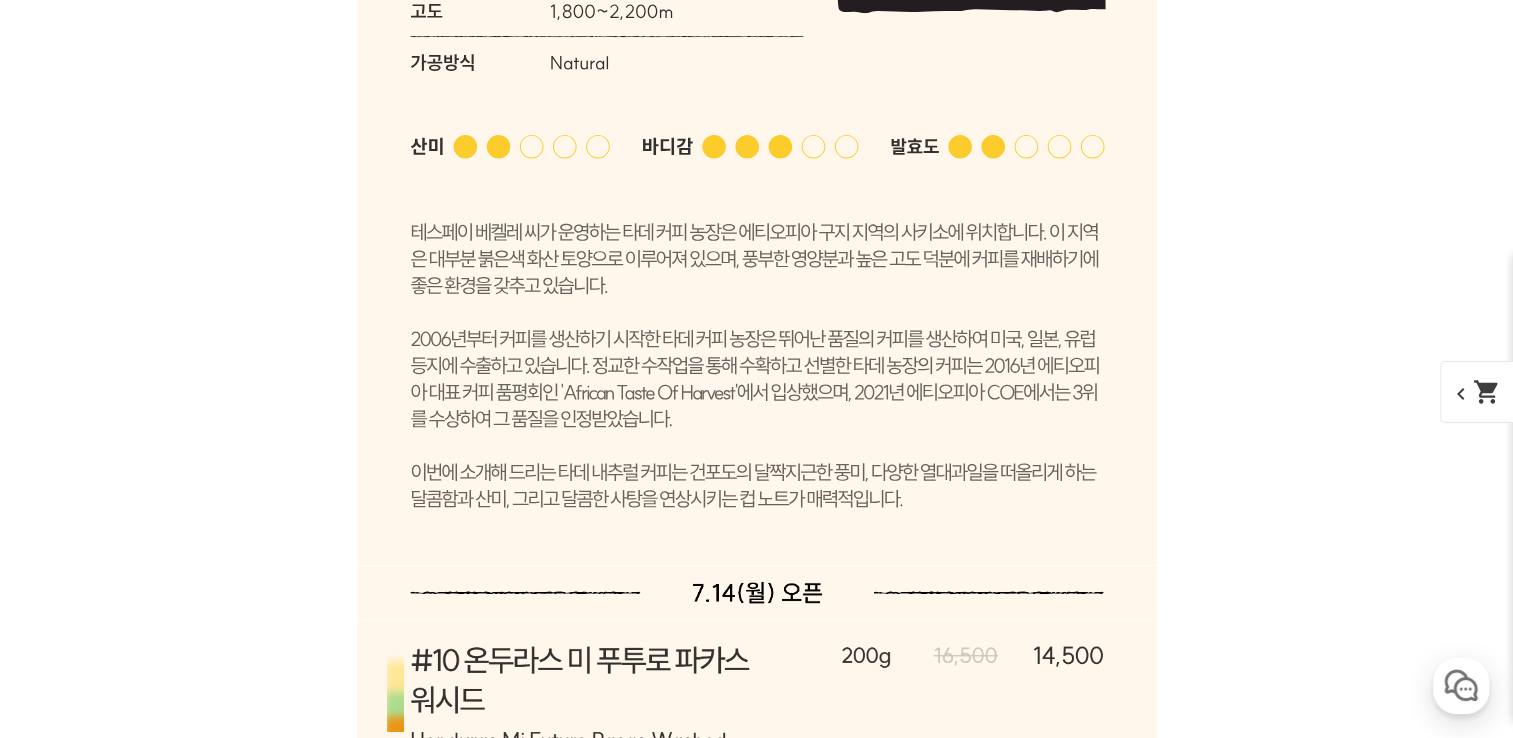 click at bounding box center [757, -580] 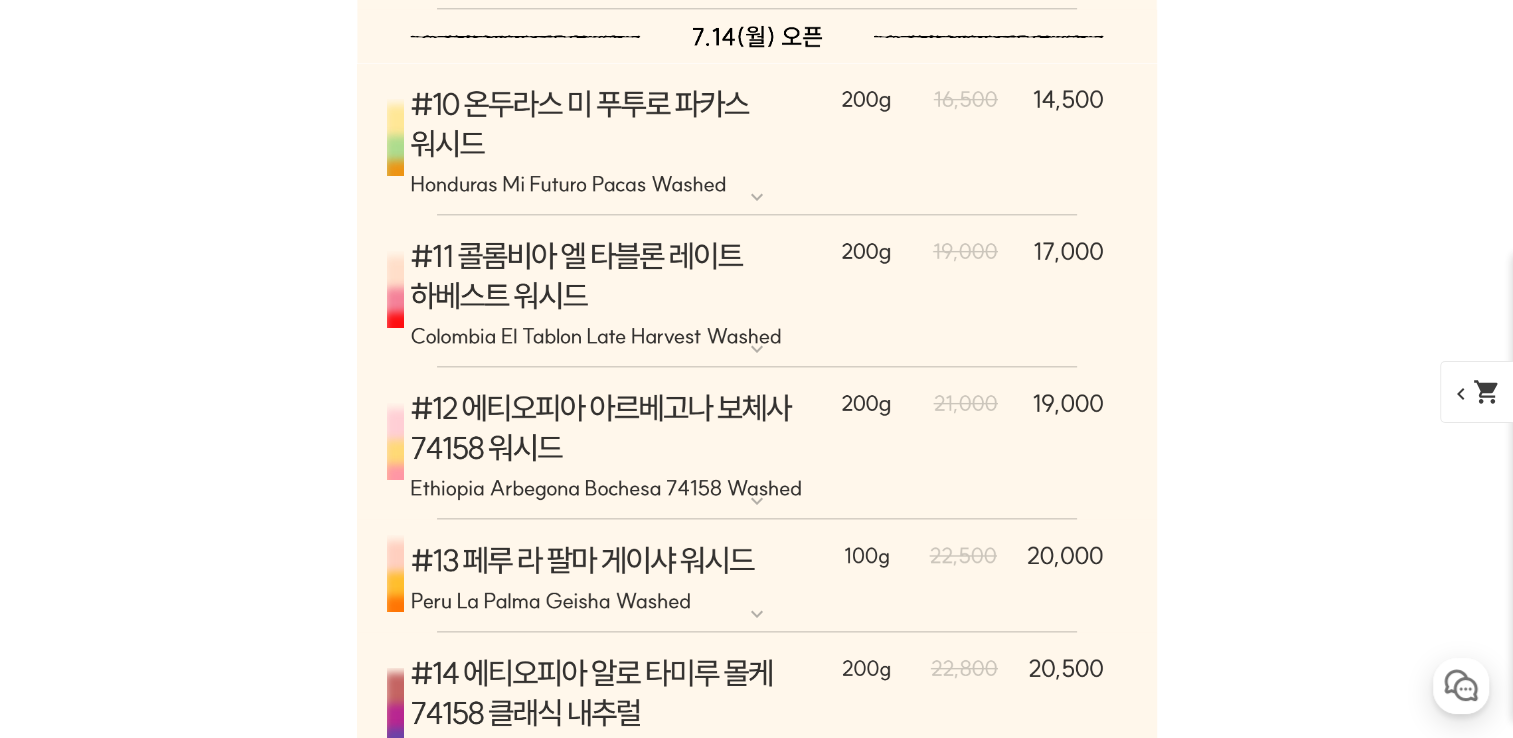 scroll, scrollTop: 9800, scrollLeft: 0, axis: vertical 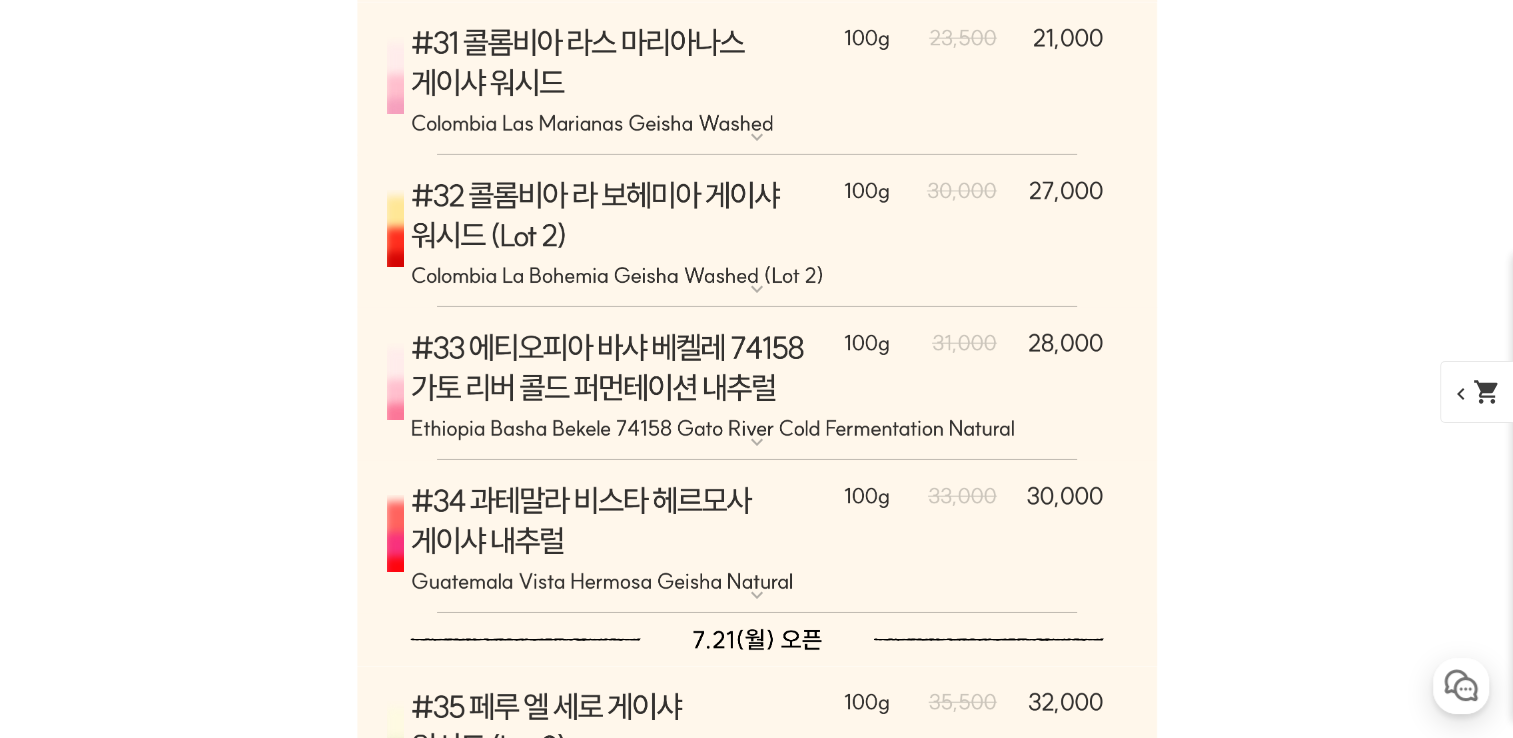 click at bounding box center [757, -432] 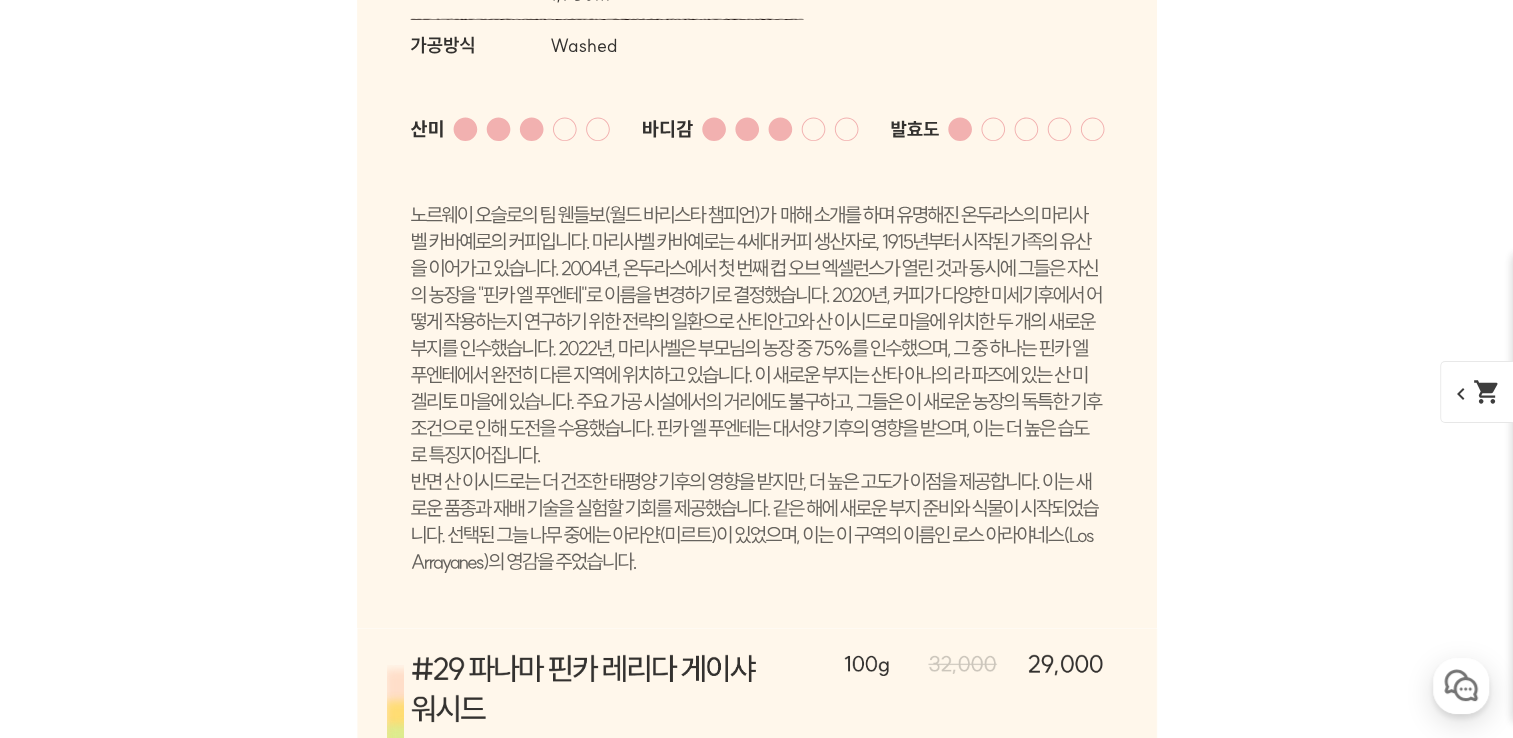 scroll, scrollTop: 14500, scrollLeft: 0, axis: vertical 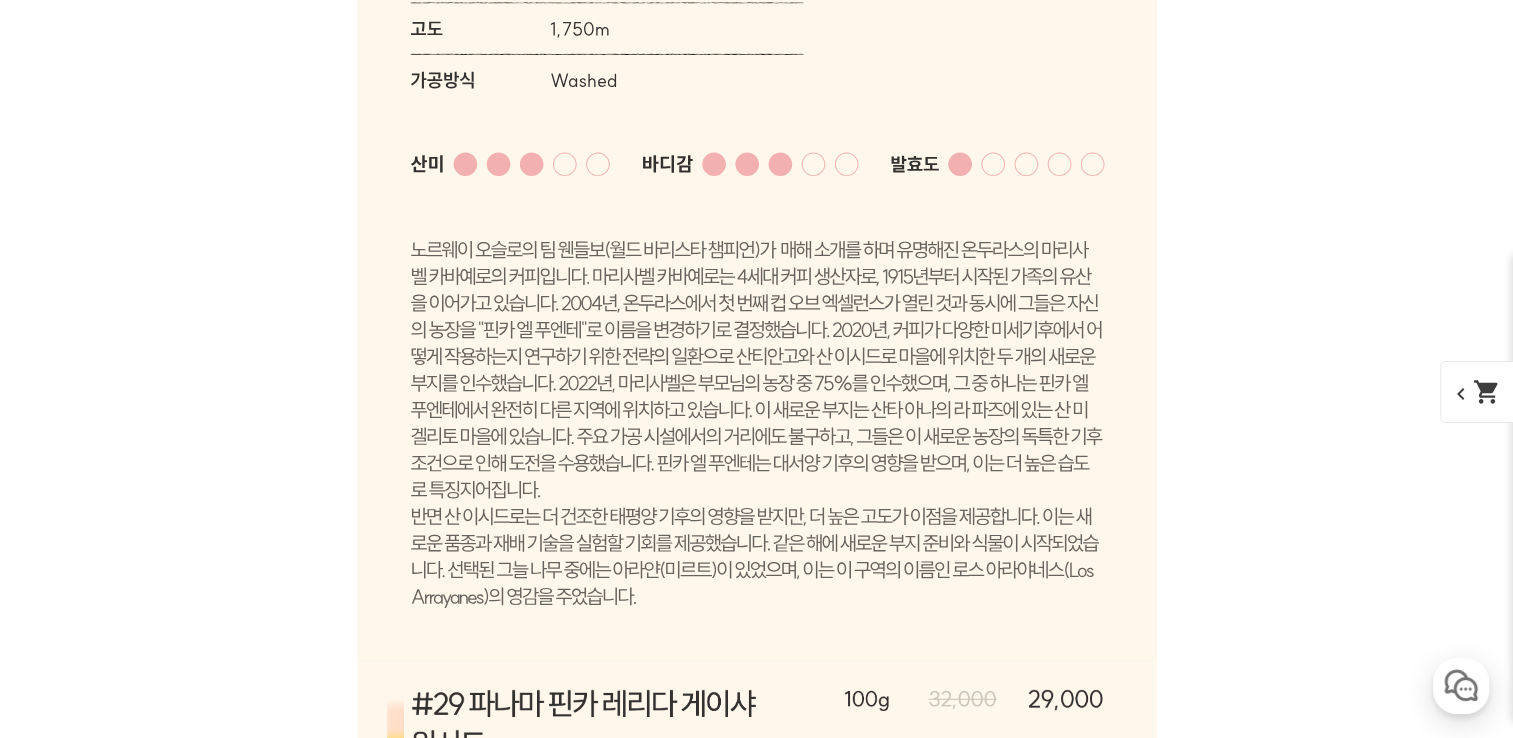 click at bounding box center [757, -632] 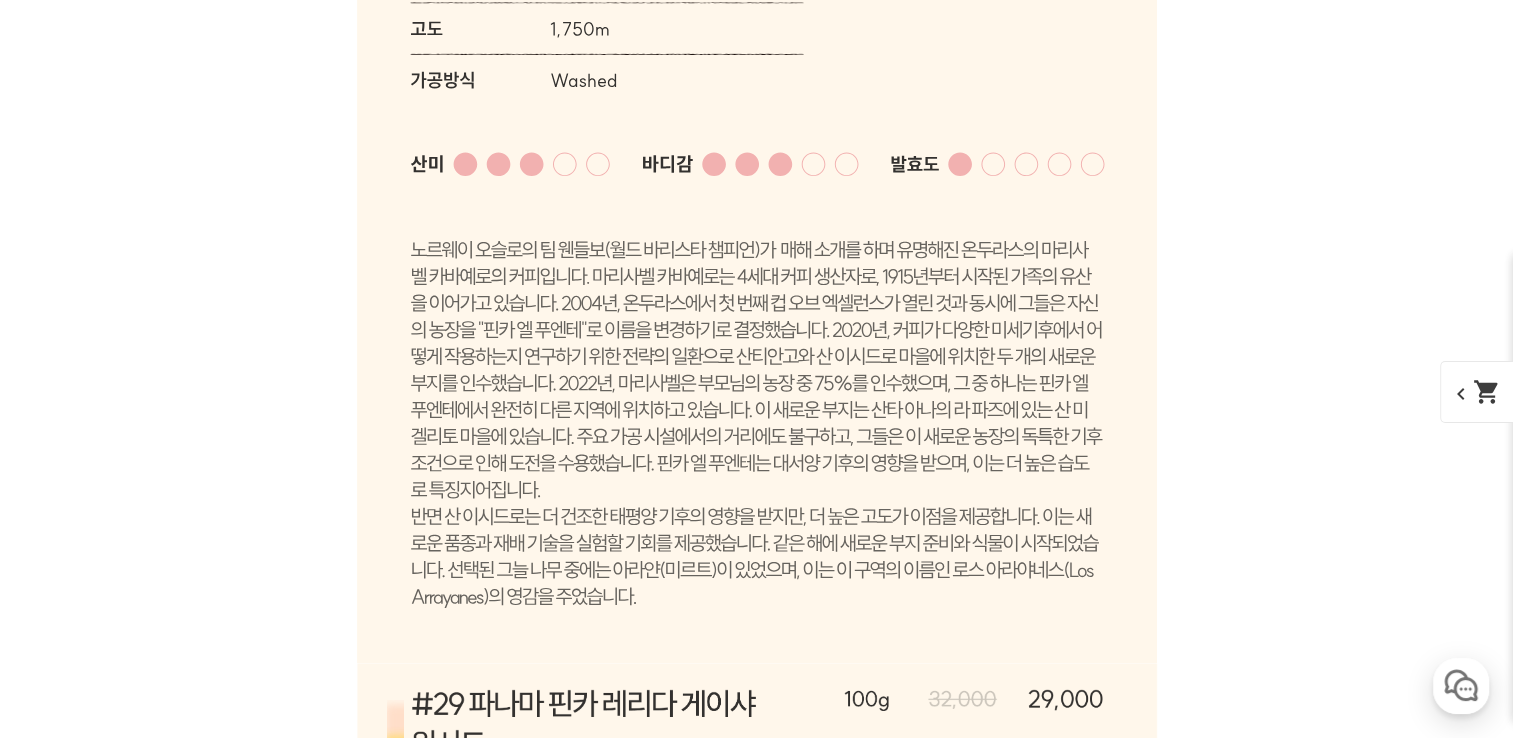 click at bounding box center (757, -632) 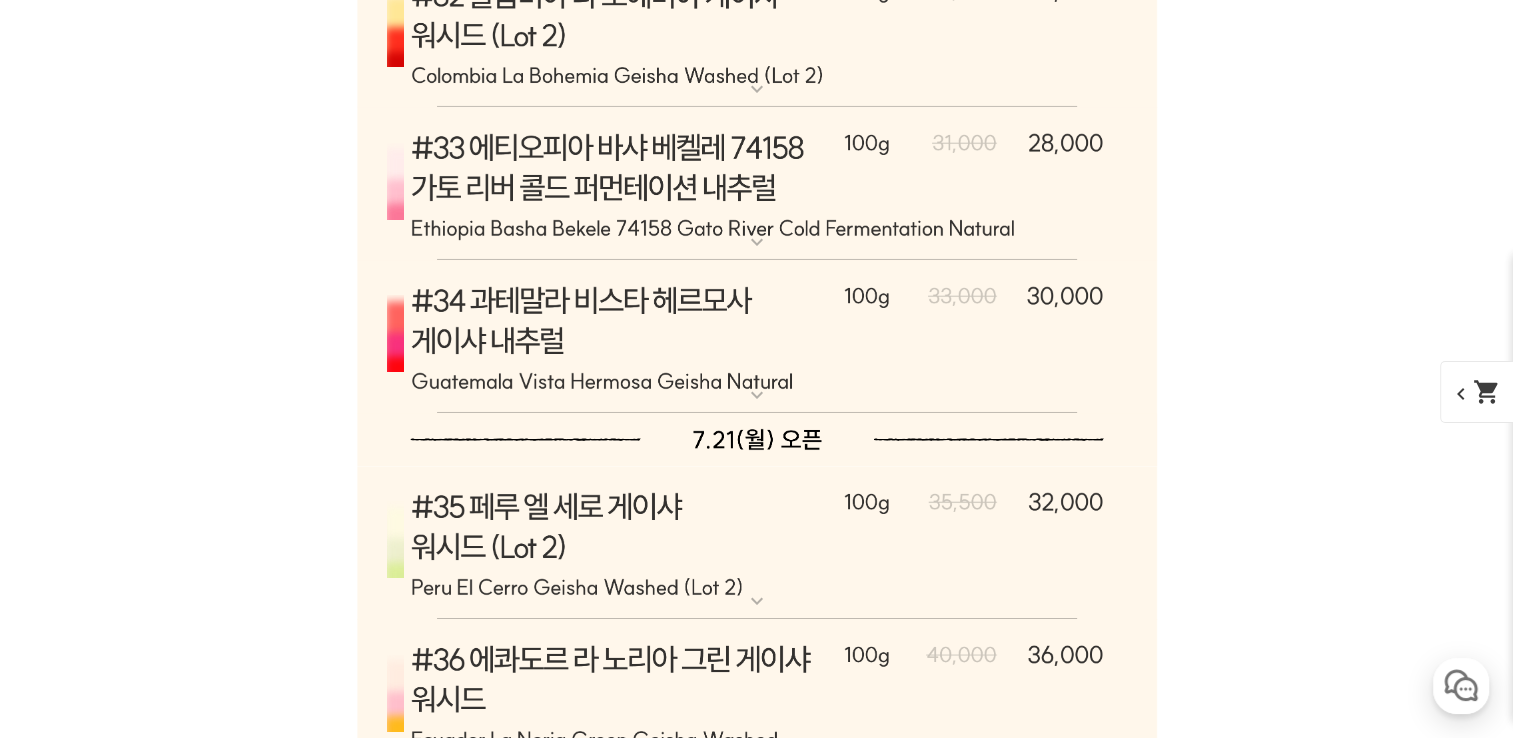 click at bounding box center [757, -480] 